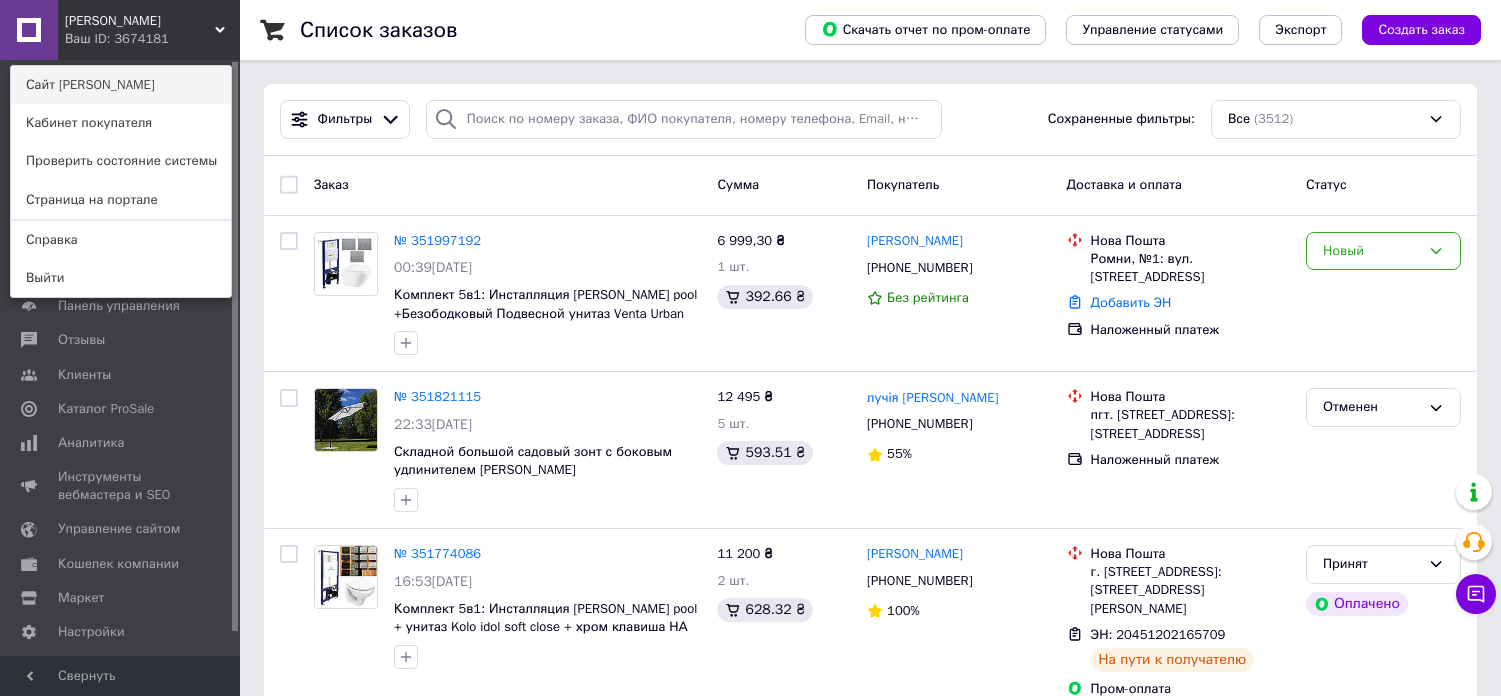 scroll, scrollTop: 0, scrollLeft: 0, axis: both 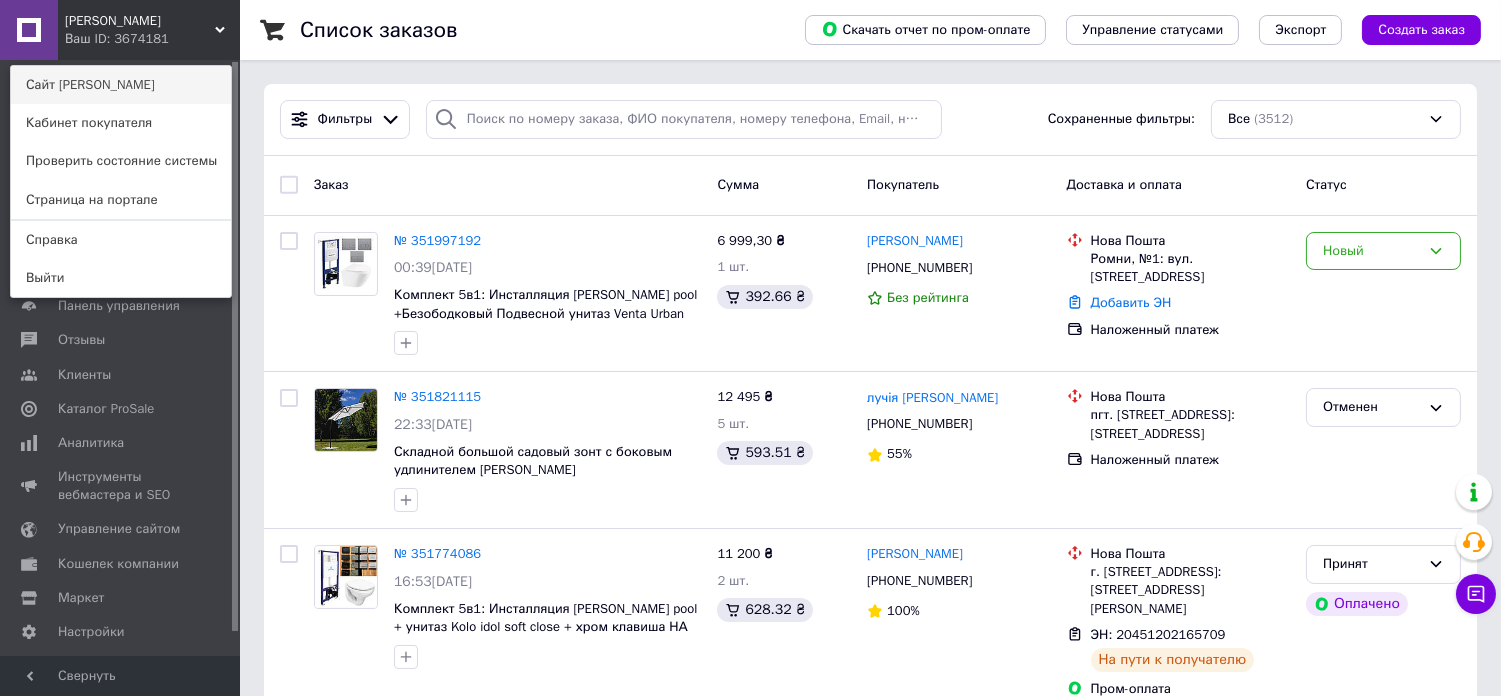 click on "Сайт [PERSON_NAME]" at bounding box center [121, 85] 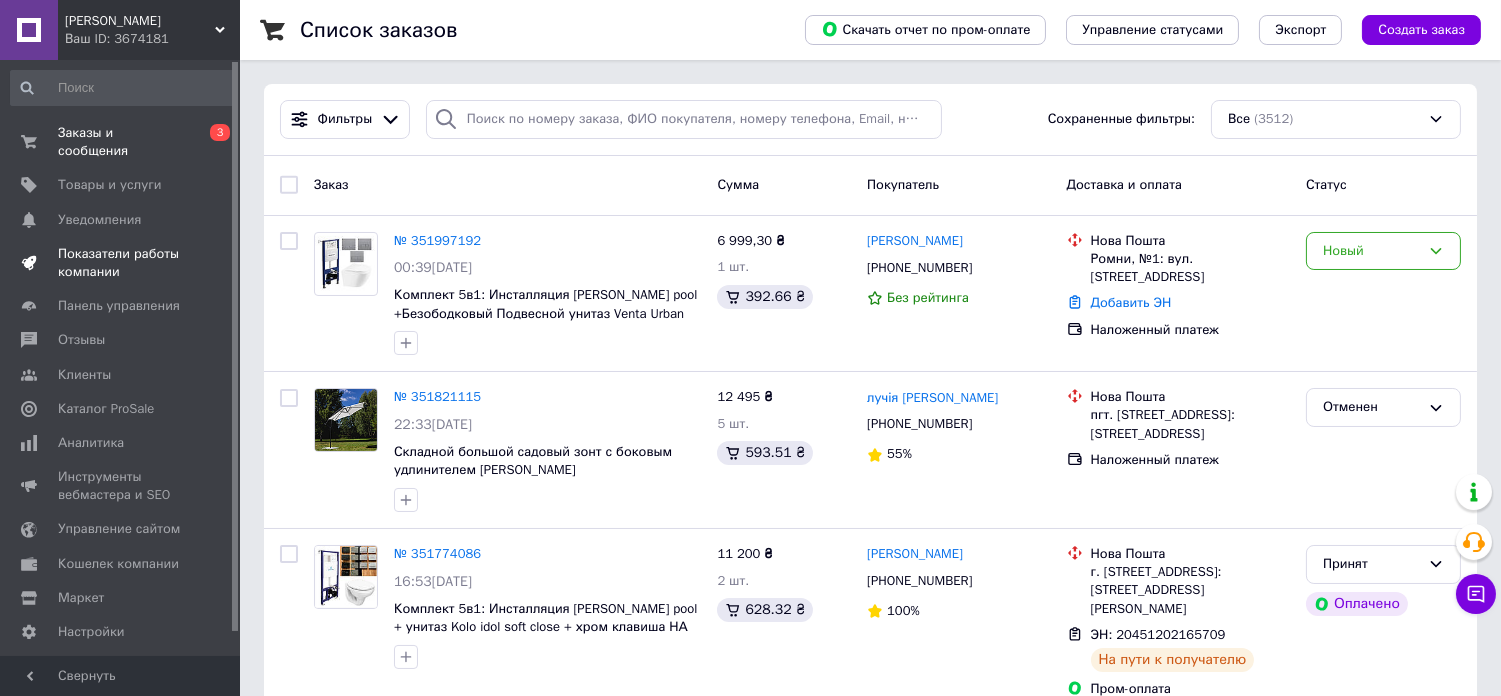 click on "Показатели работы компании" at bounding box center (121, 263) 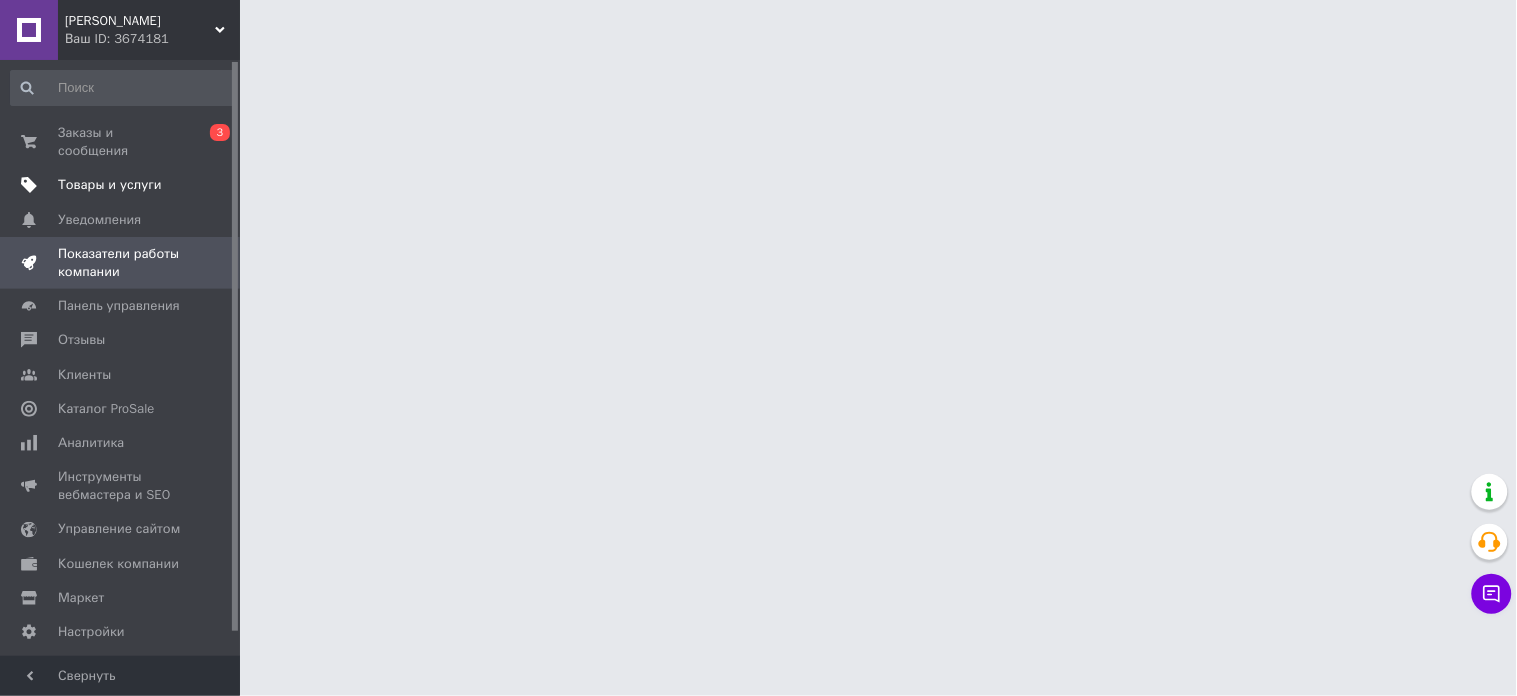 click on "Товары и услуги" at bounding box center [110, 185] 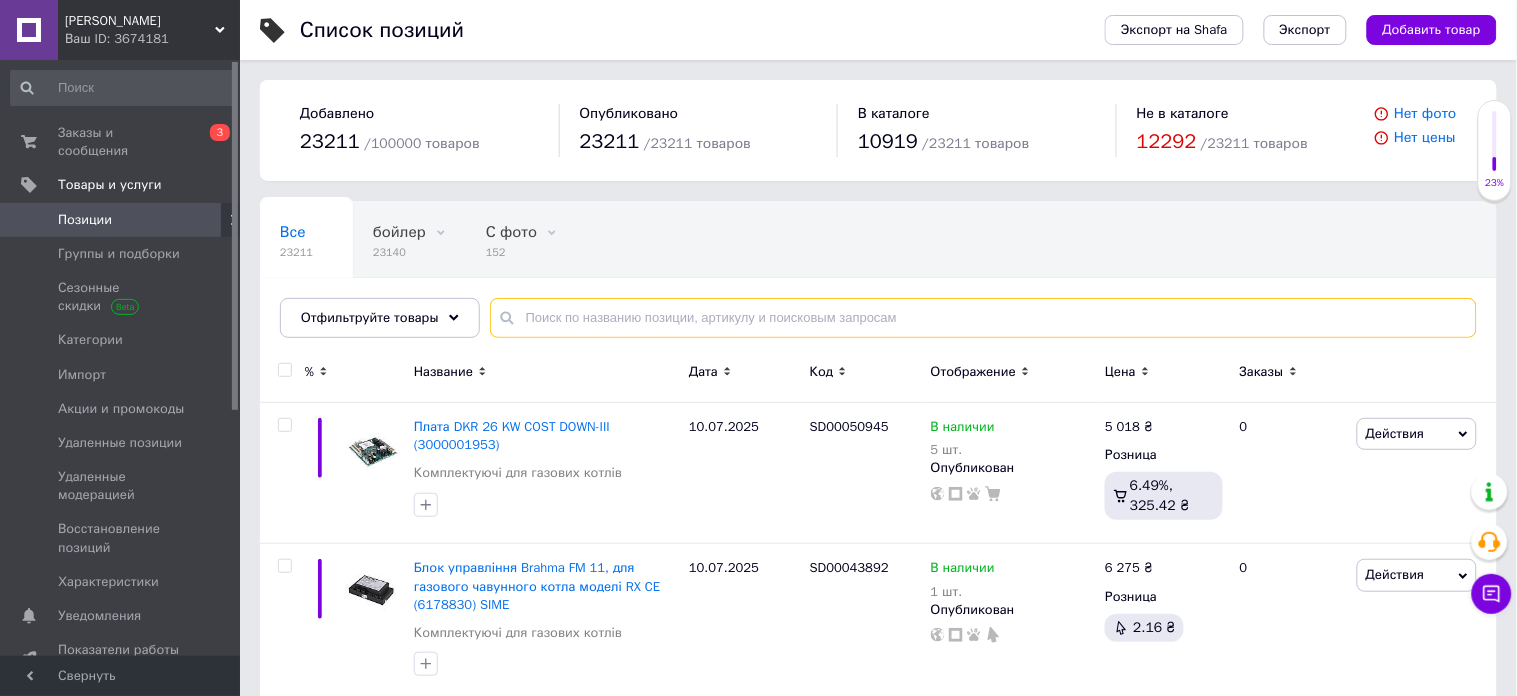 click at bounding box center [983, 318] 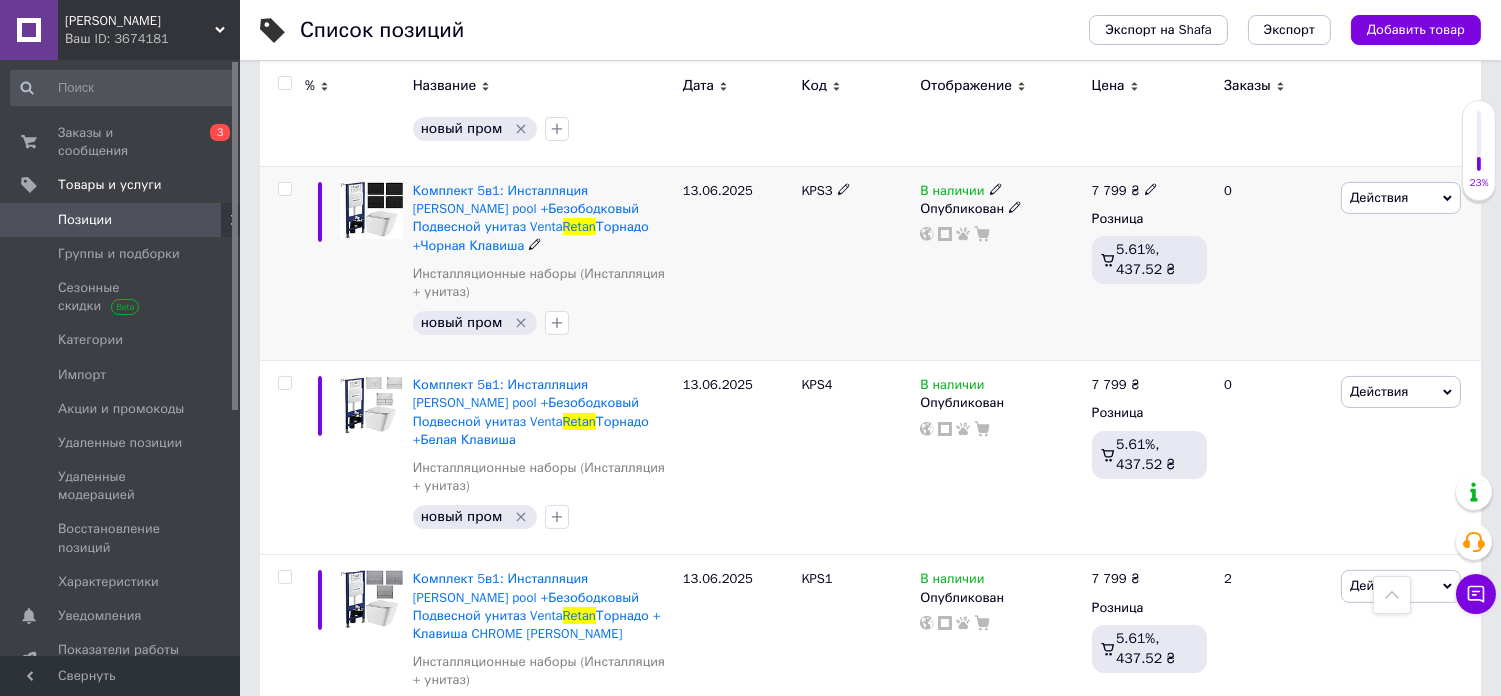 scroll, scrollTop: 0, scrollLeft: 0, axis: both 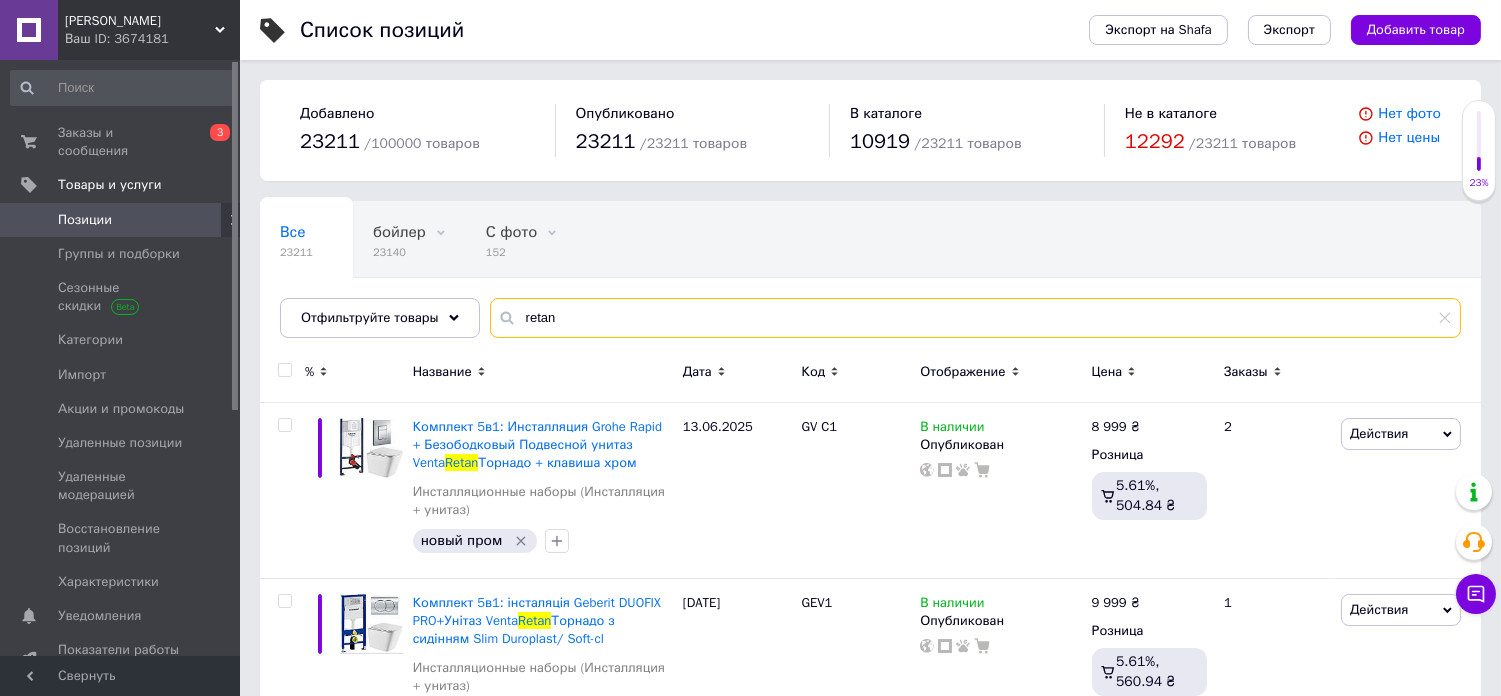 click on "retan" at bounding box center (975, 318) 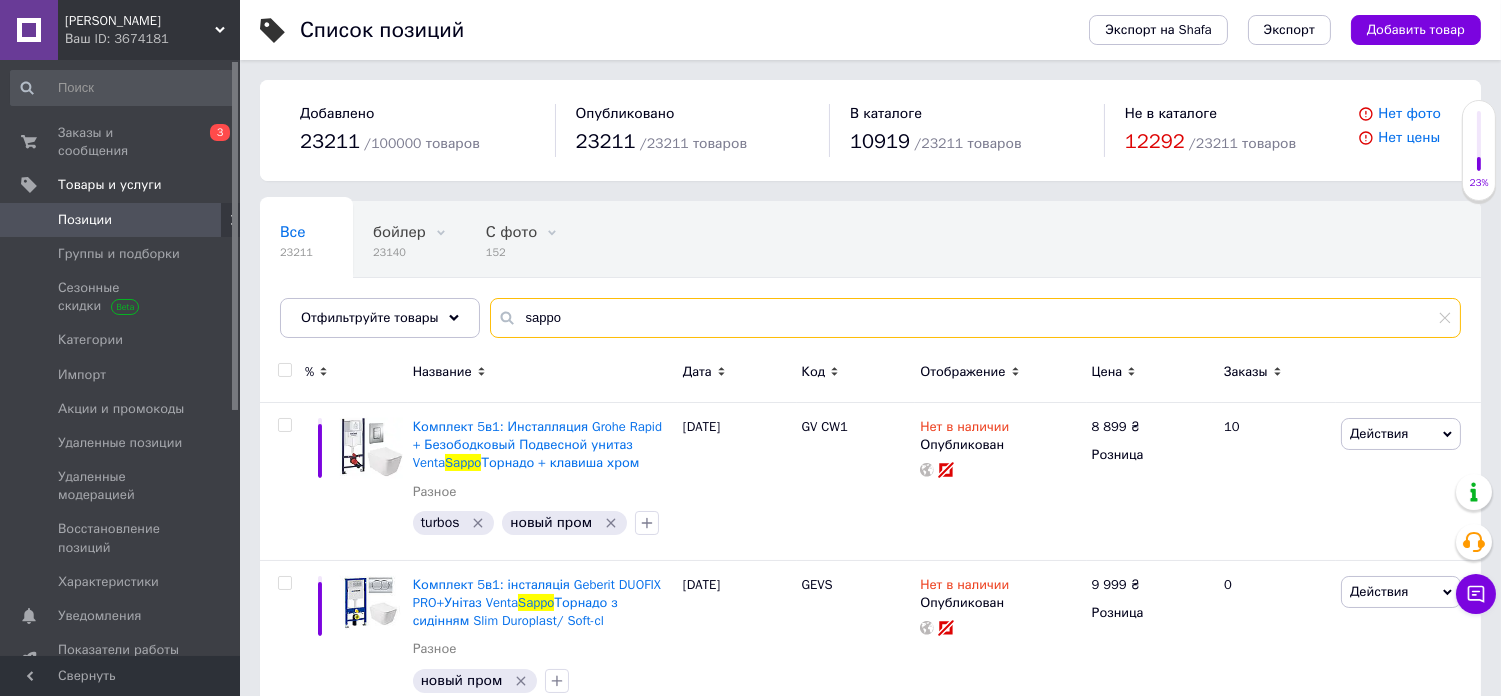 scroll, scrollTop: 111, scrollLeft: 0, axis: vertical 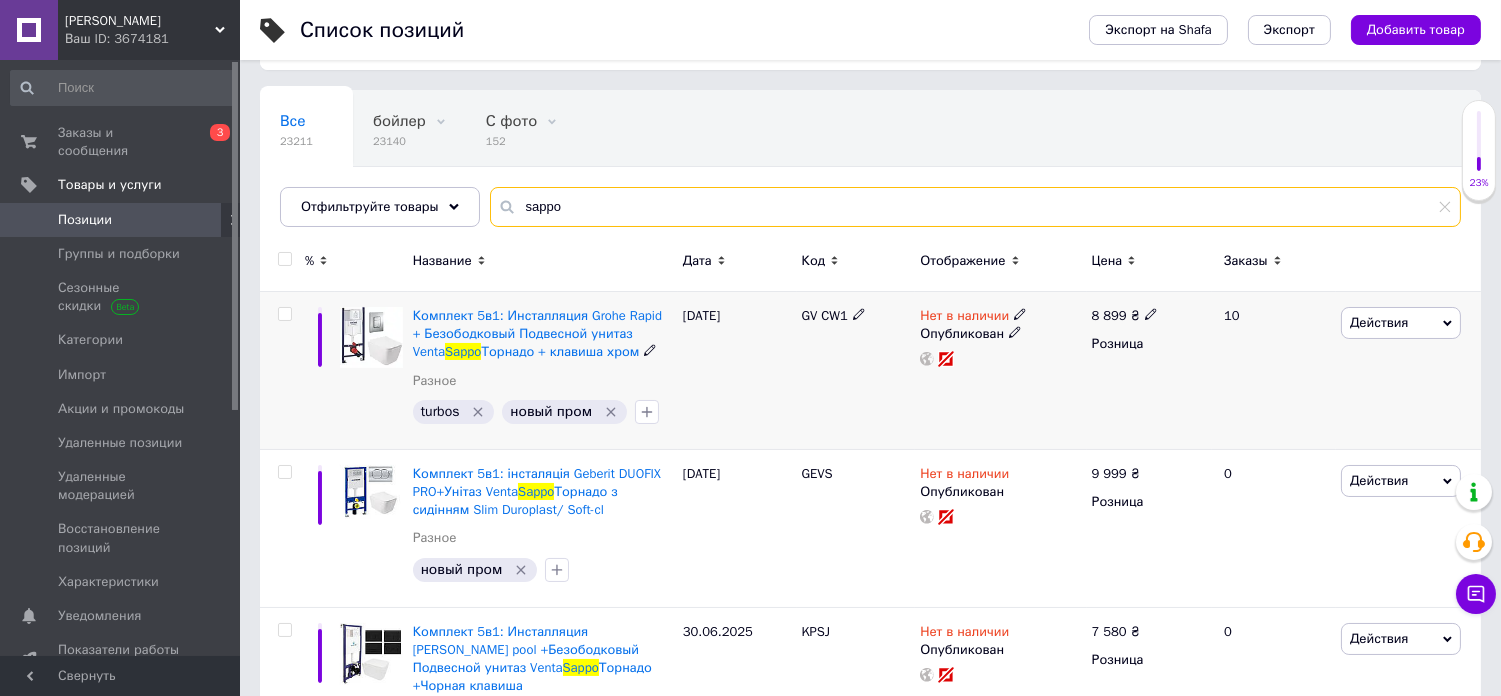 type on "sappo" 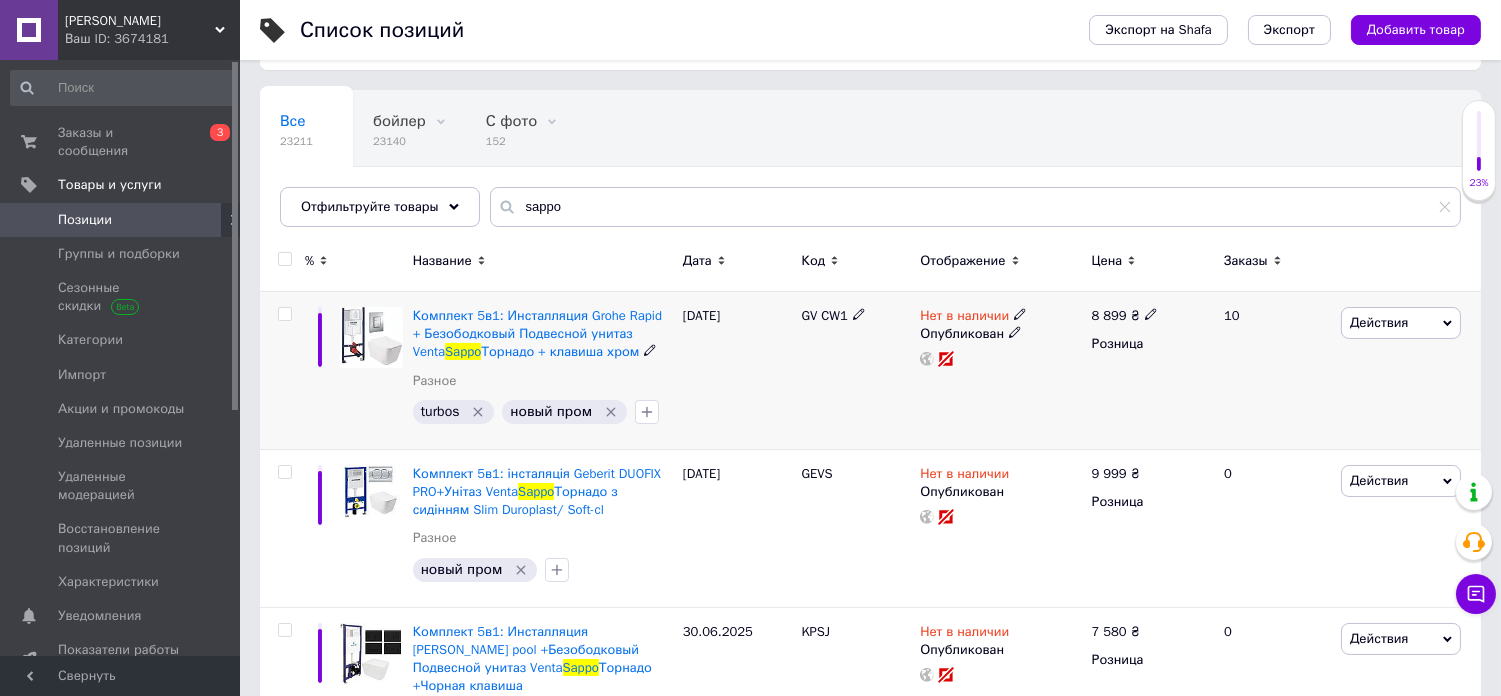click 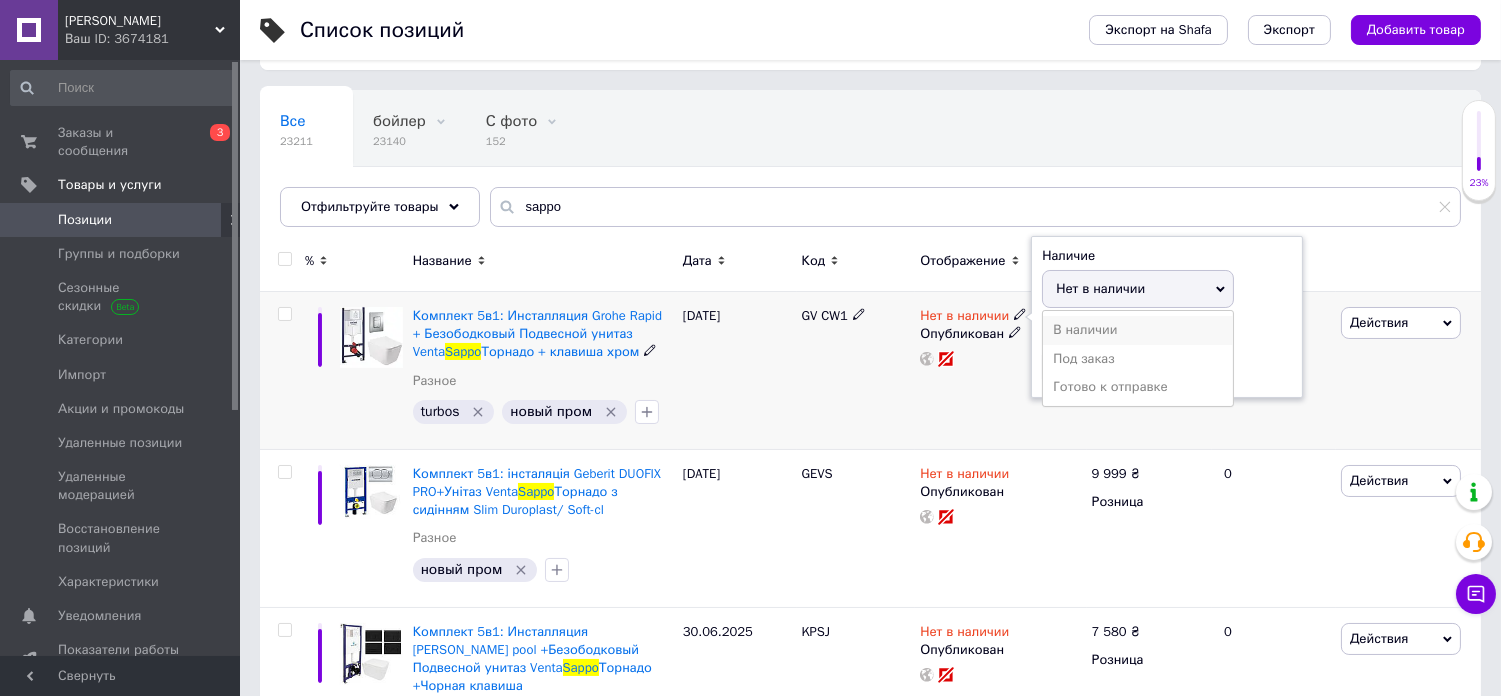 click on "В наличии" at bounding box center [1138, 330] 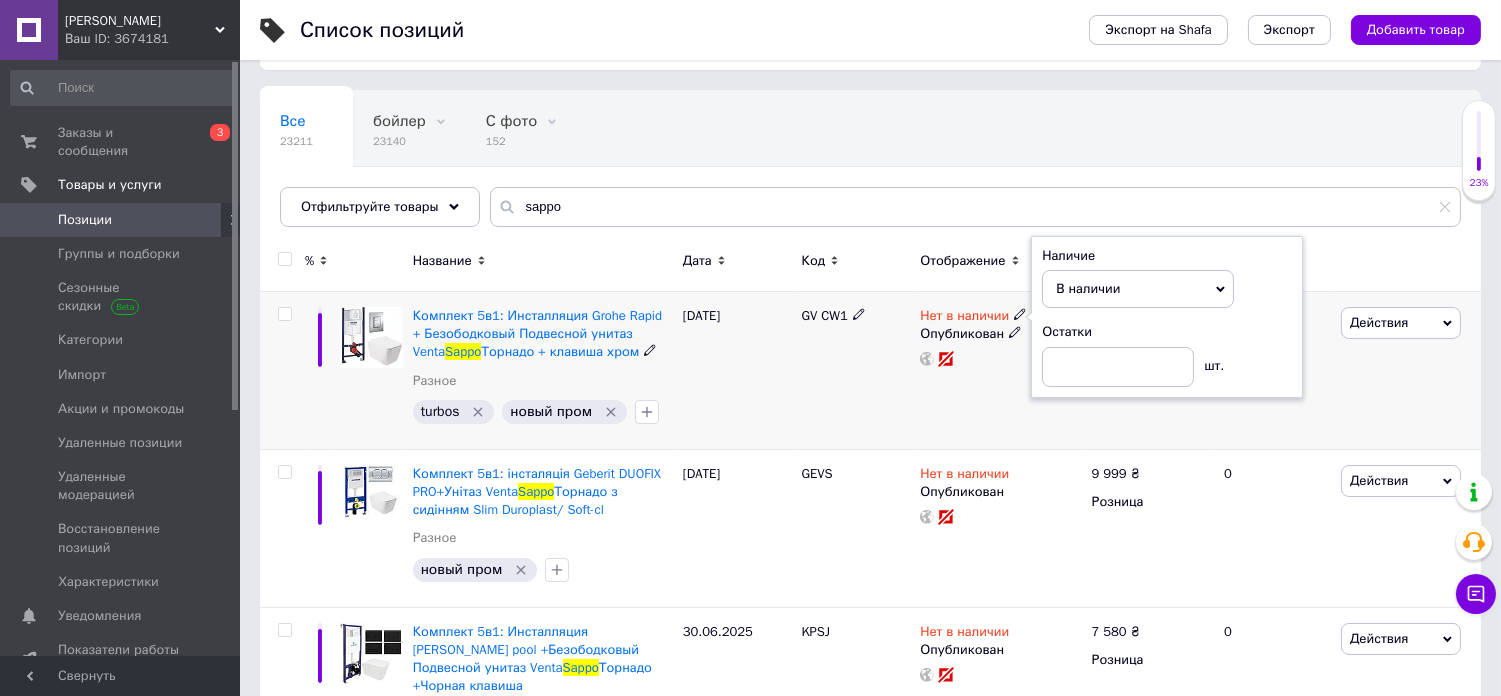 click on "GV CW1" at bounding box center (856, 371) 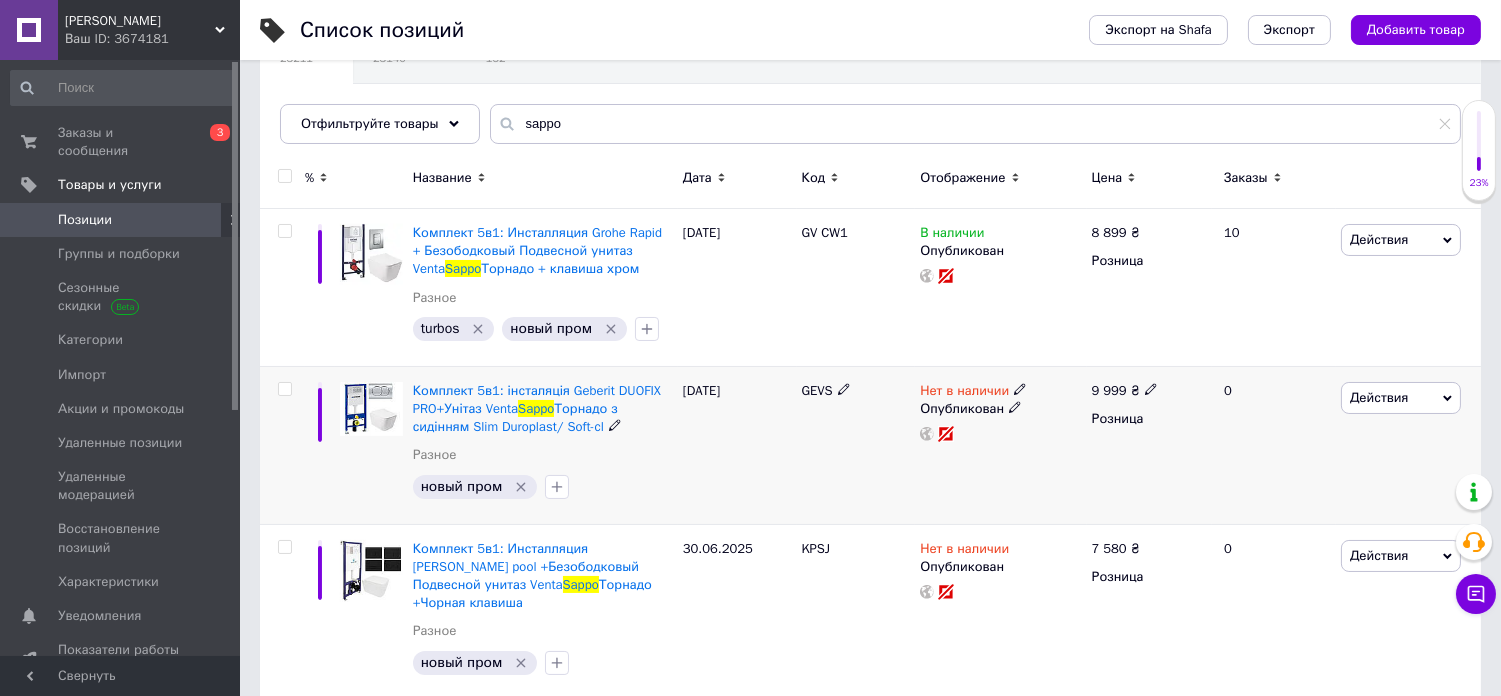 scroll, scrollTop: 333, scrollLeft: 0, axis: vertical 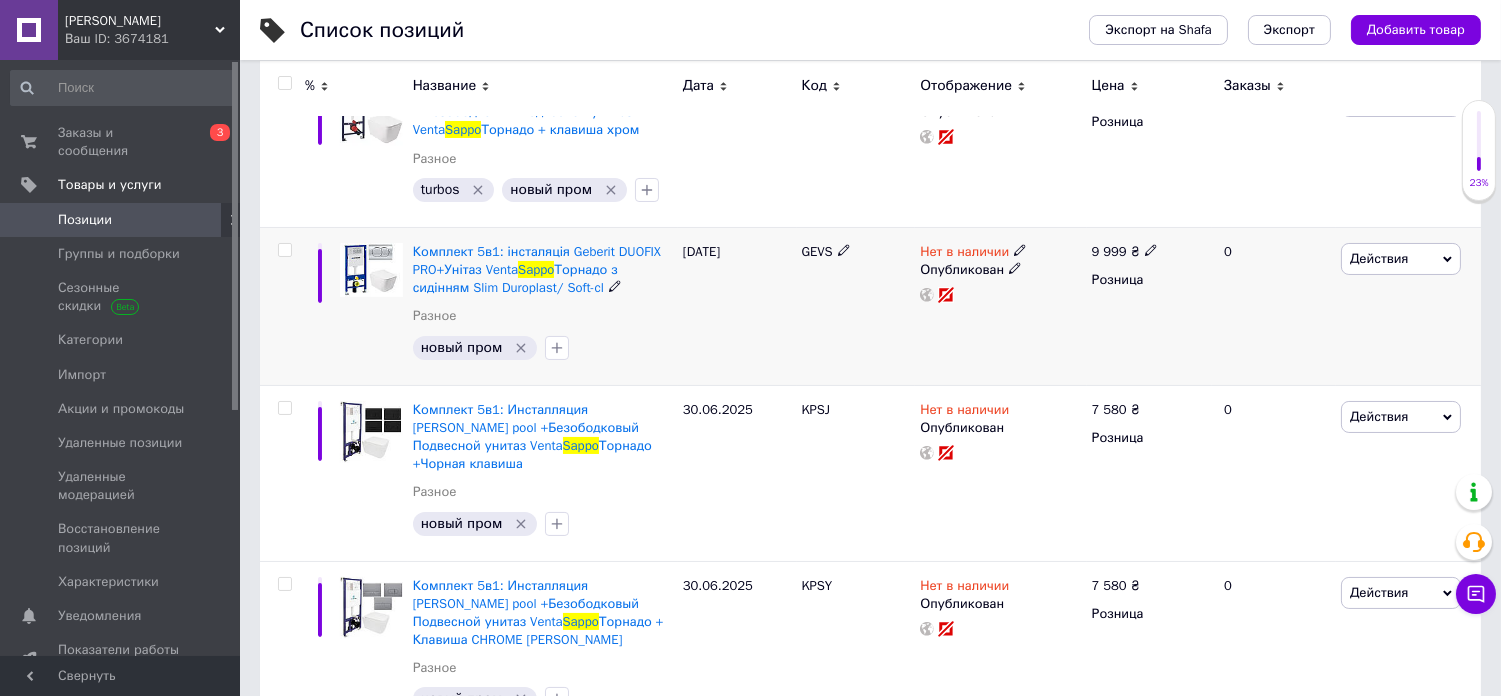 click 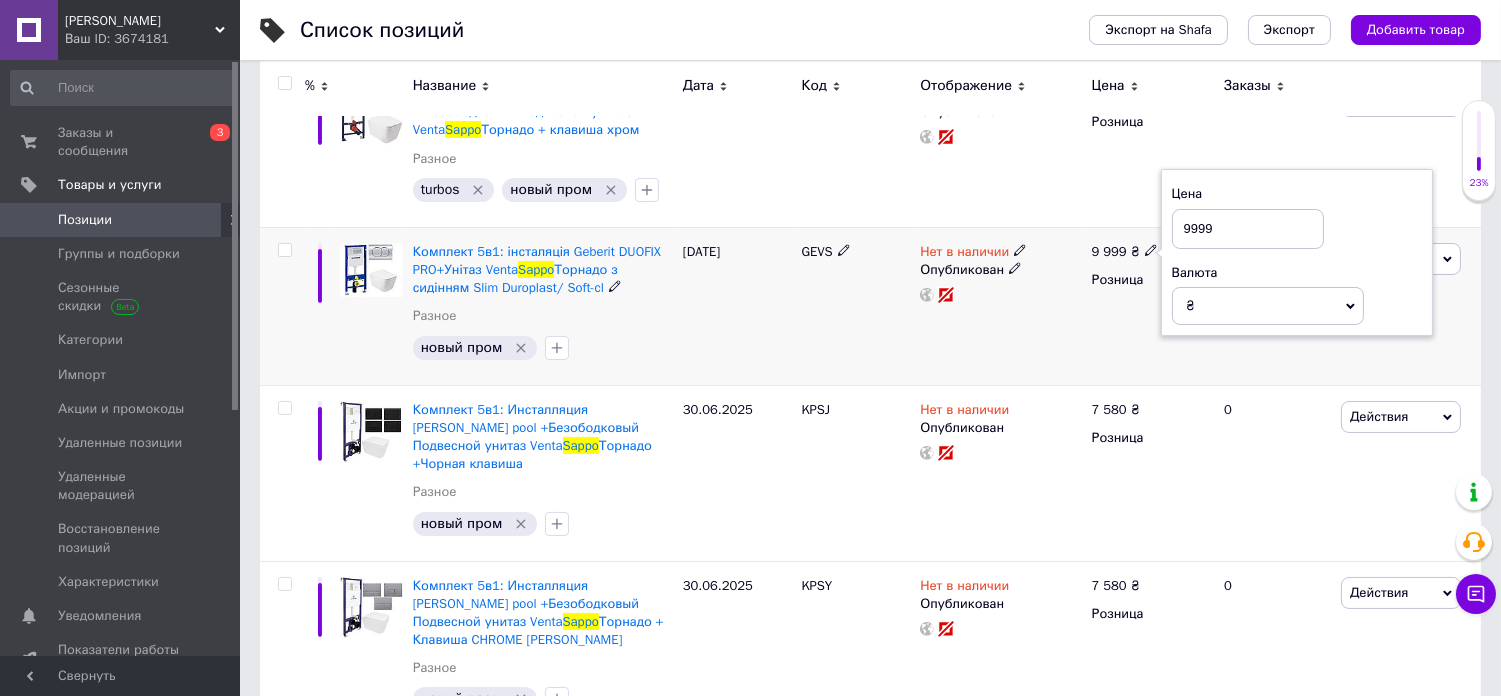 drag, startPoint x: 1228, startPoint y: 227, endPoint x: 1195, endPoint y: 225, distance: 33.06055 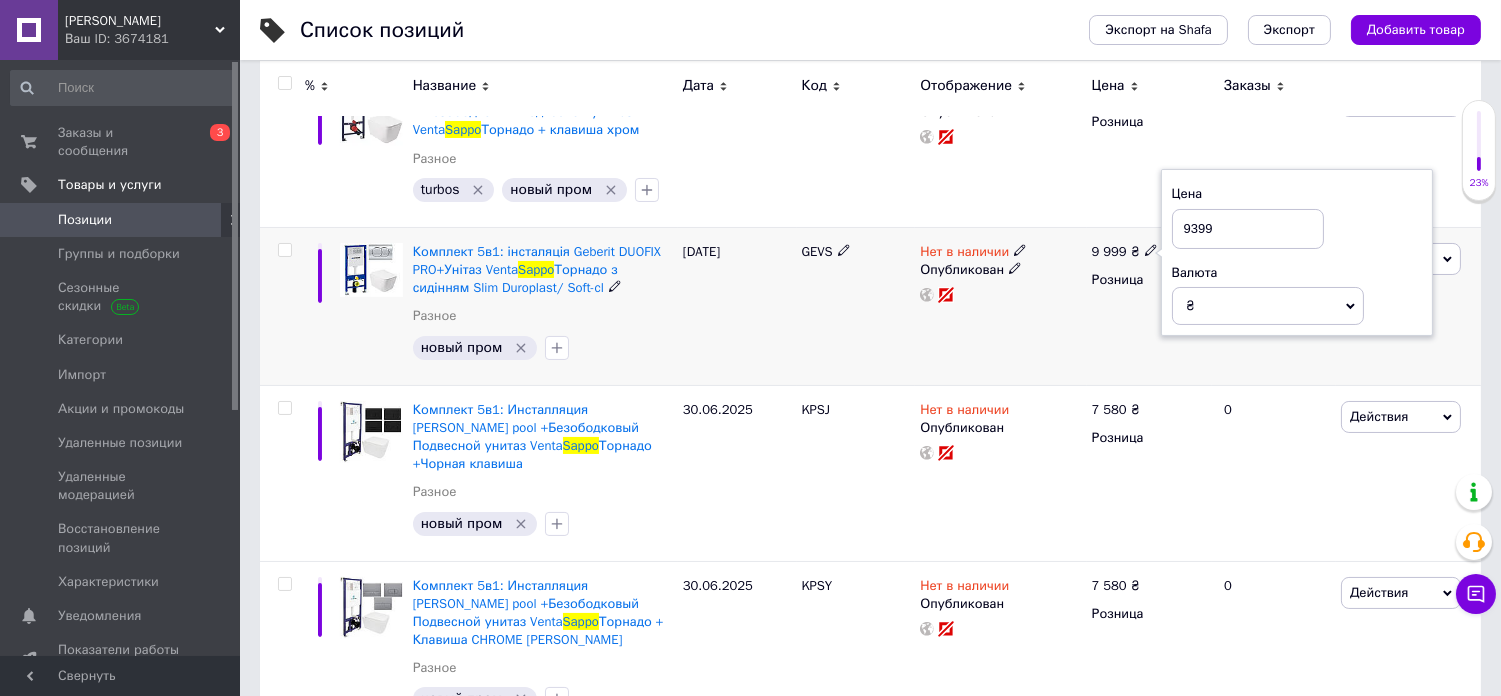 type on "9399" 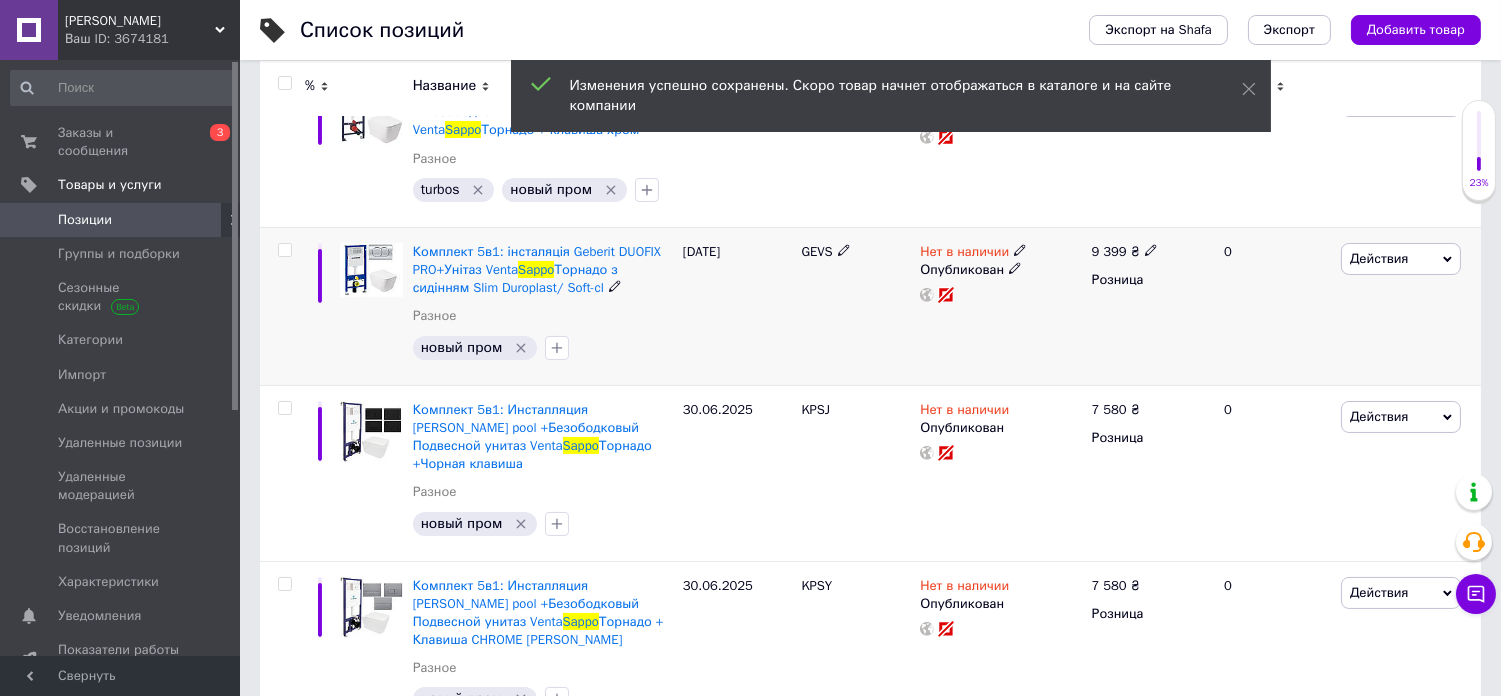 click 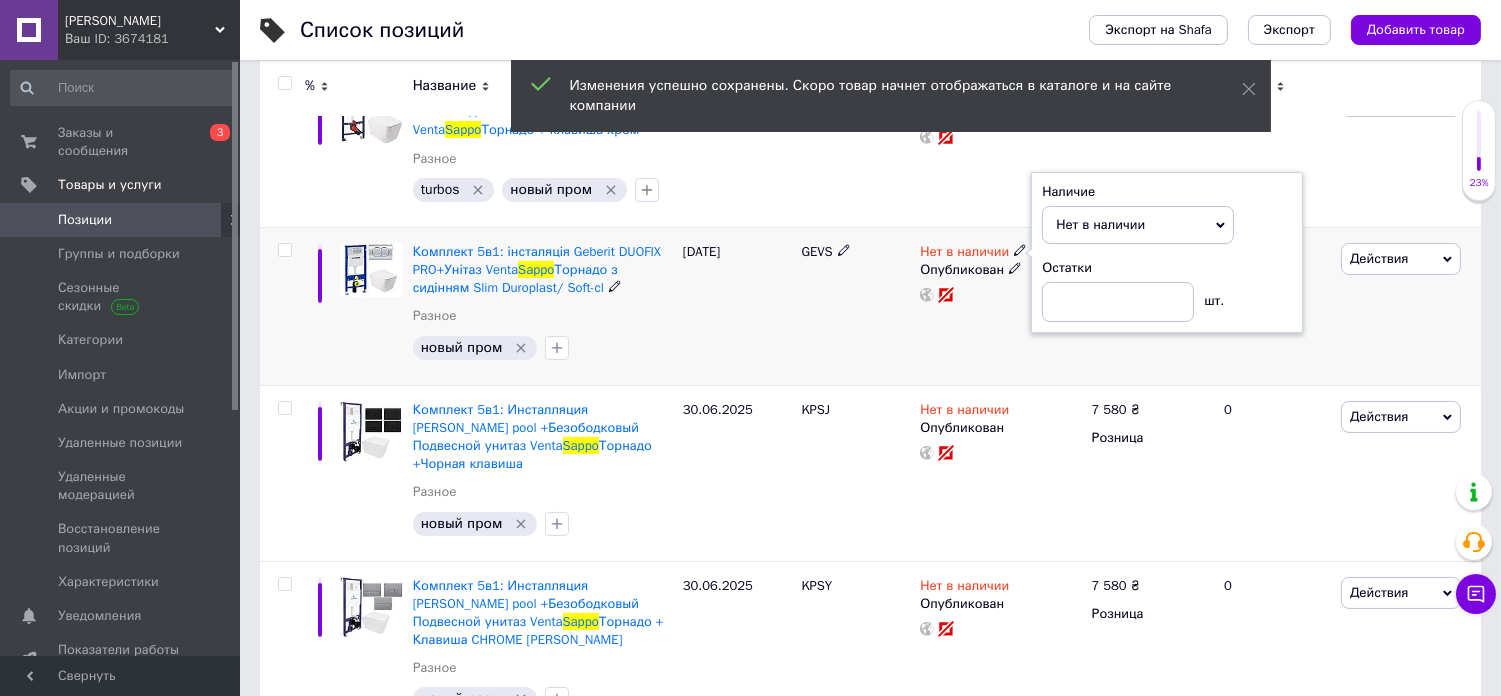 click on "Нет в наличии" at bounding box center (1100, 224) 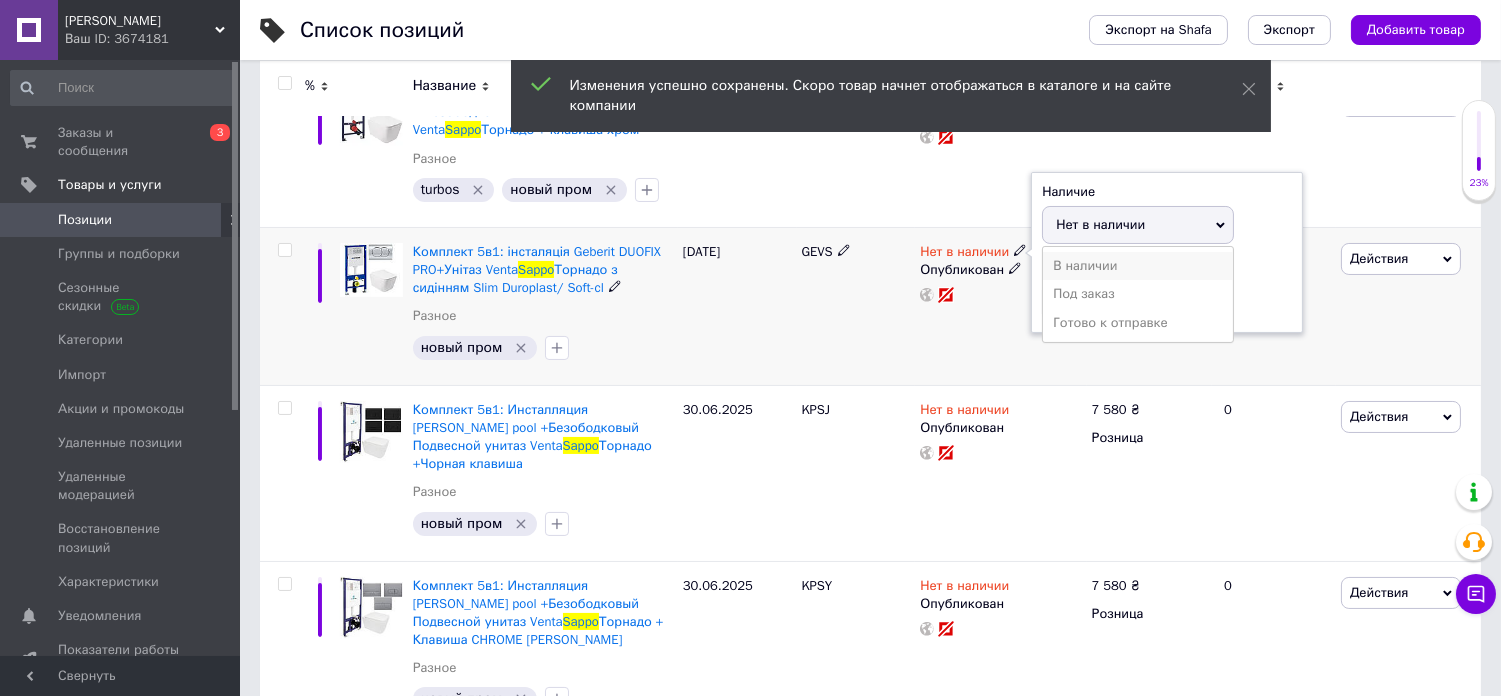 click on "В наличии" at bounding box center [1138, 266] 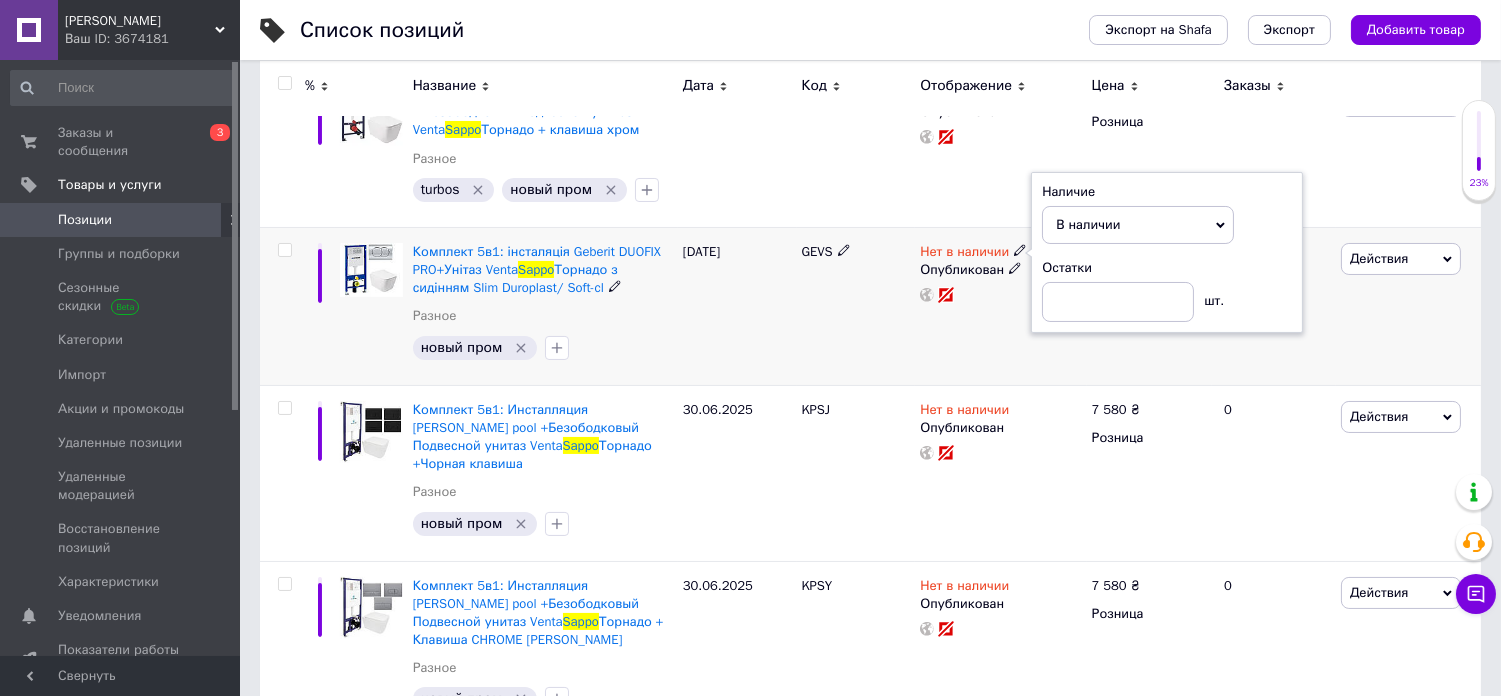click on "Нет в наличии Наличие В наличии Нет в наличии Под заказ Готово к отправке Остатки шт. Опубликован" at bounding box center [1000, 306] 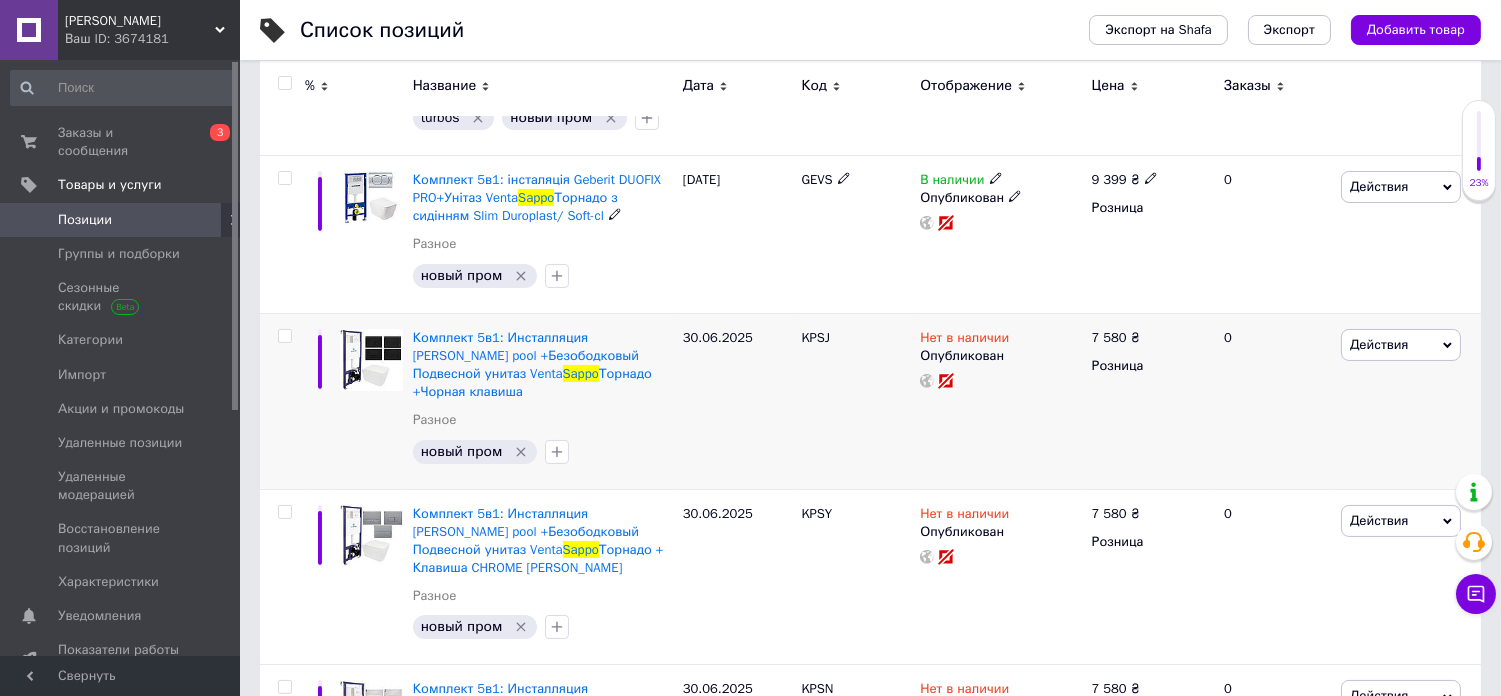 scroll, scrollTop: 444, scrollLeft: 0, axis: vertical 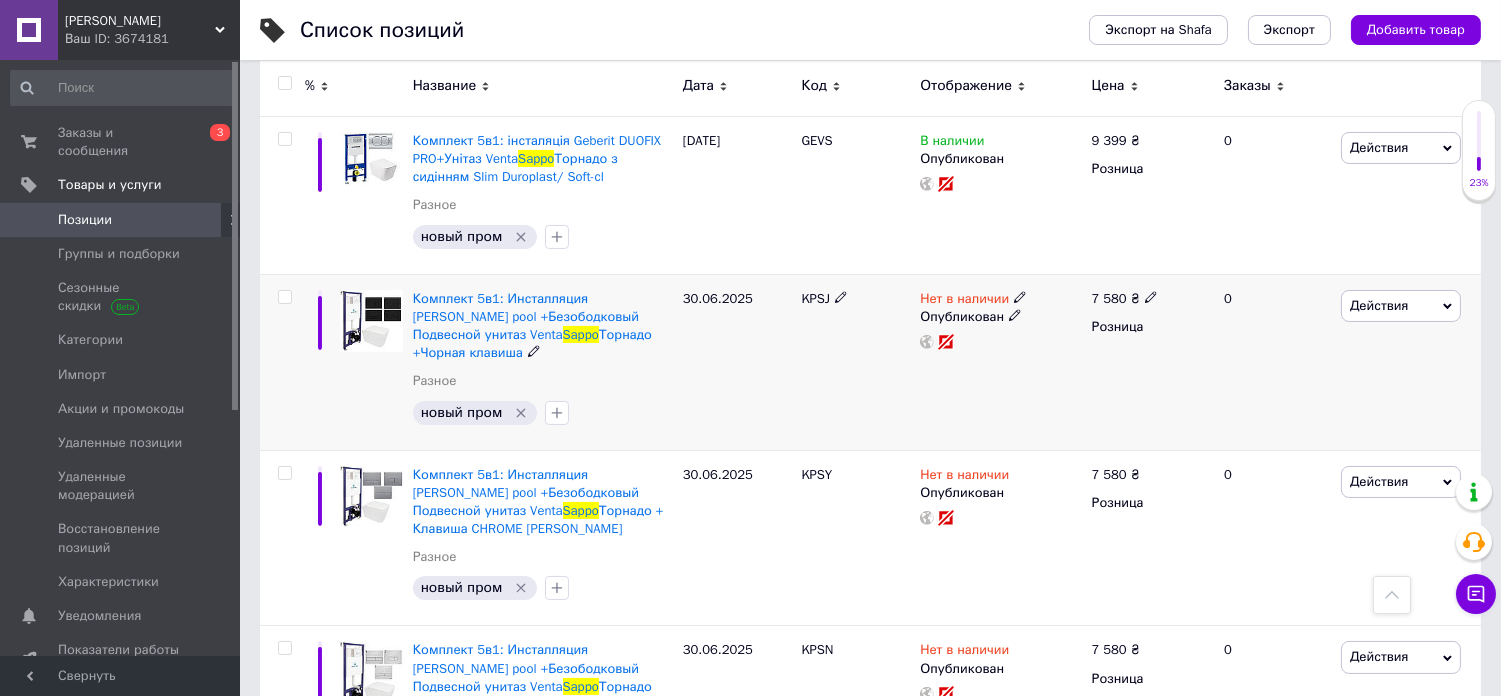 click 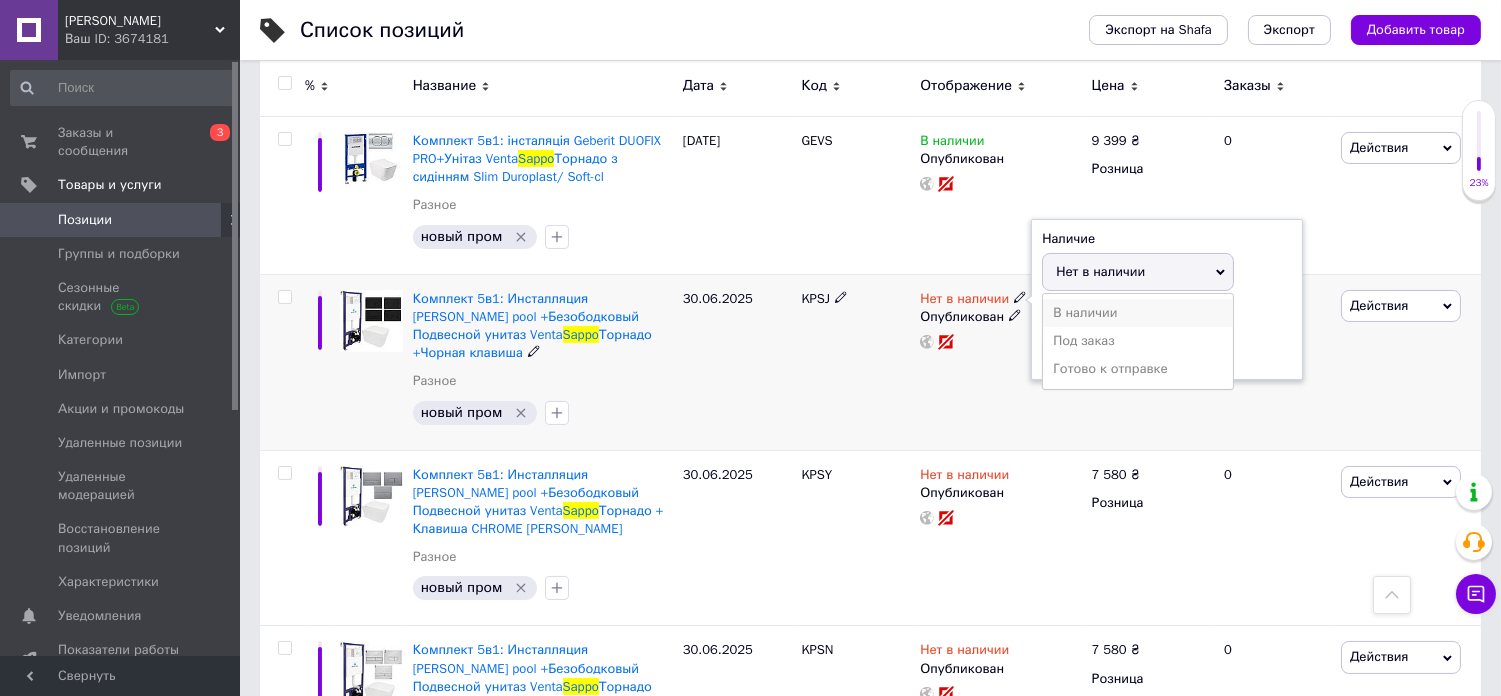 click on "В наличии" at bounding box center (1138, 313) 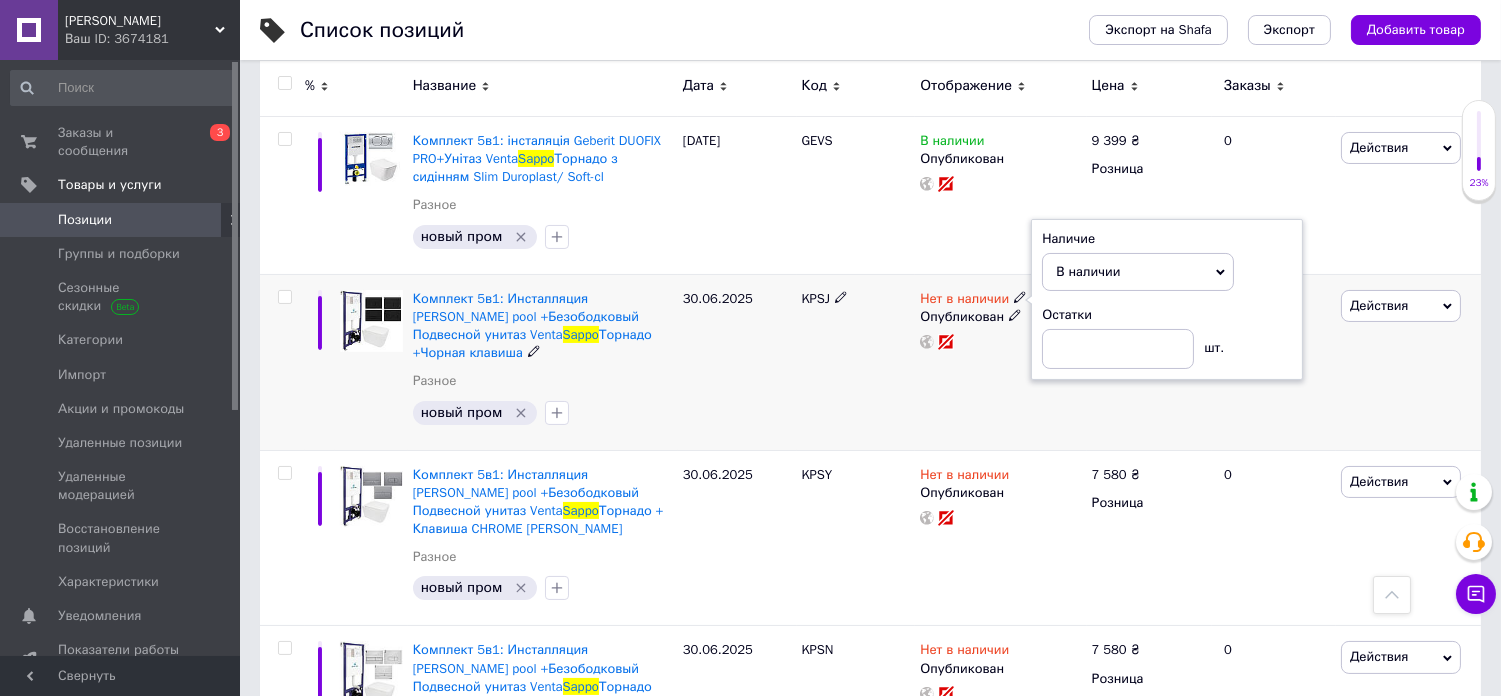 click on "Нет в наличии Наличие В наличии Нет в наличии Под заказ Готово к отправке Остатки шт. Опубликован" at bounding box center [1000, 362] 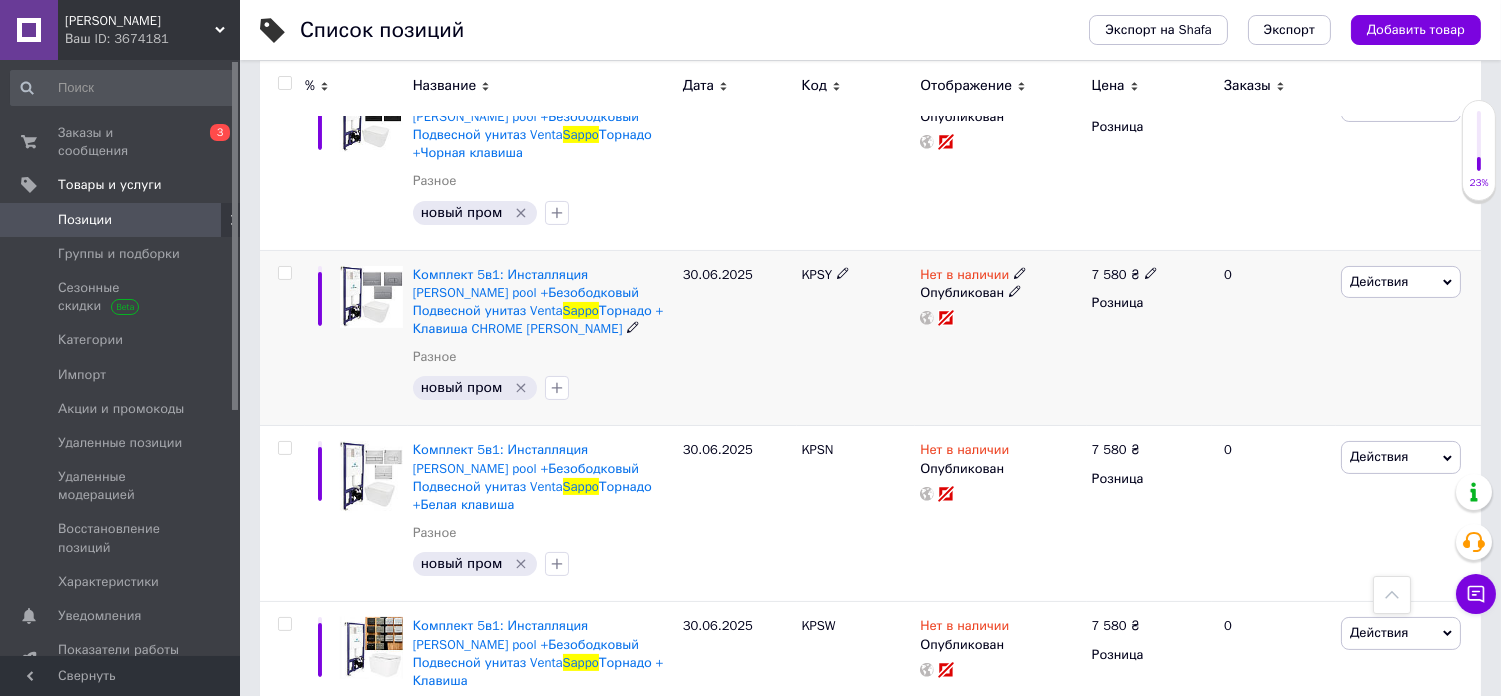 scroll, scrollTop: 666, scrollLeft: 0, axis: vertical 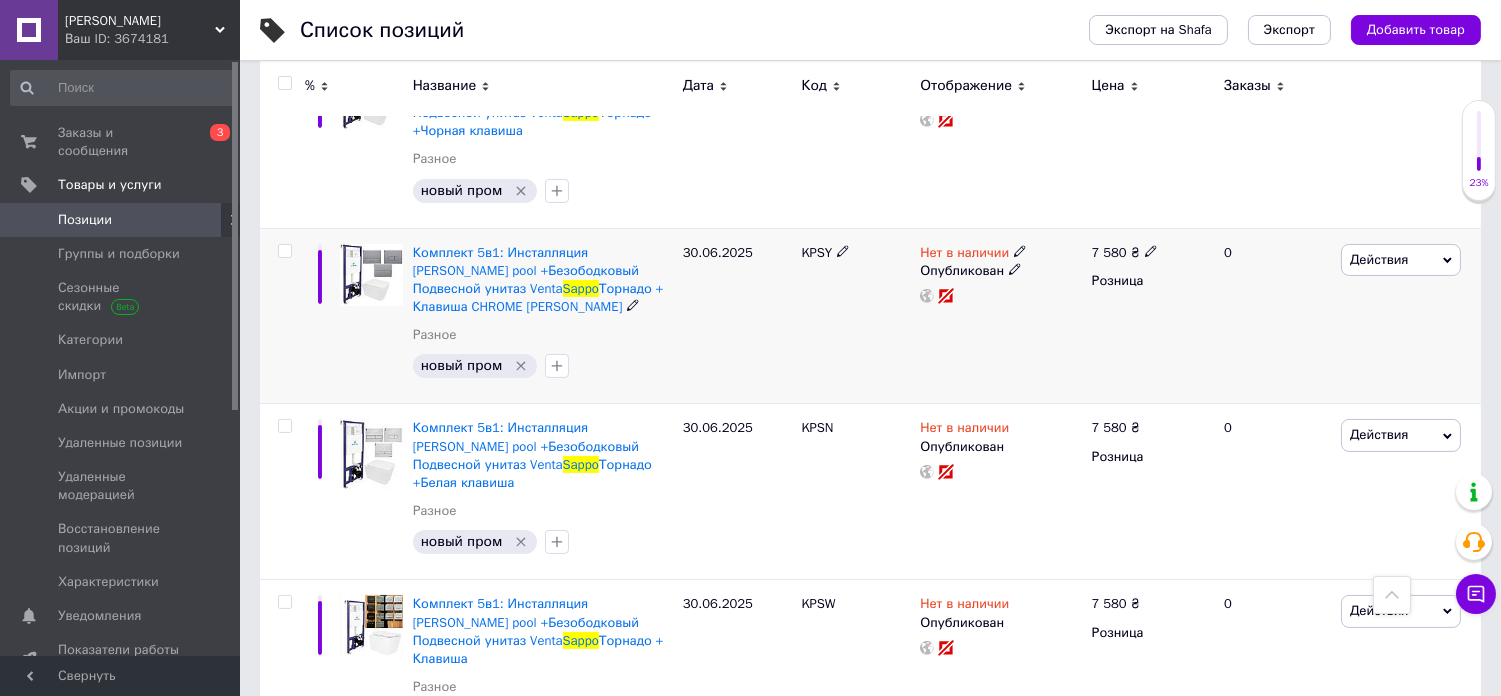 click 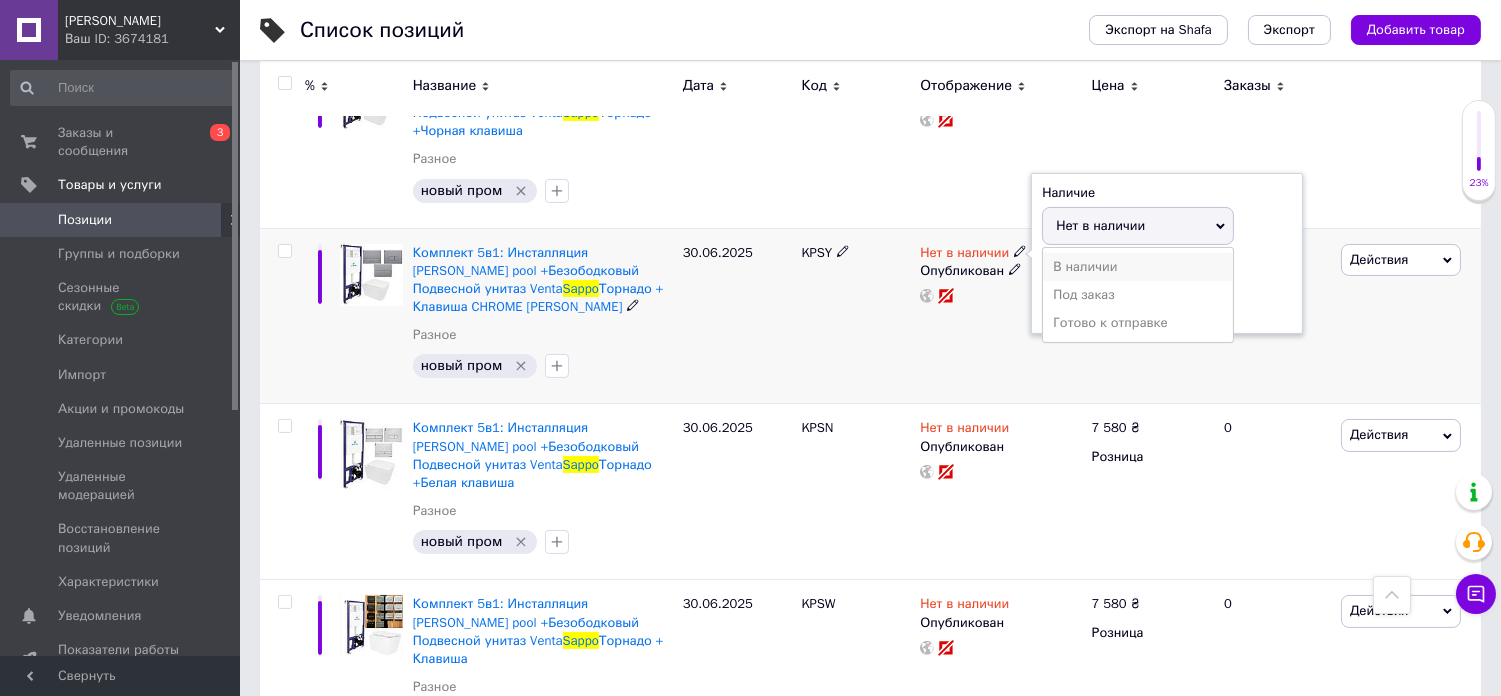 click on "В наличии" at bounding box center [1138, 267] 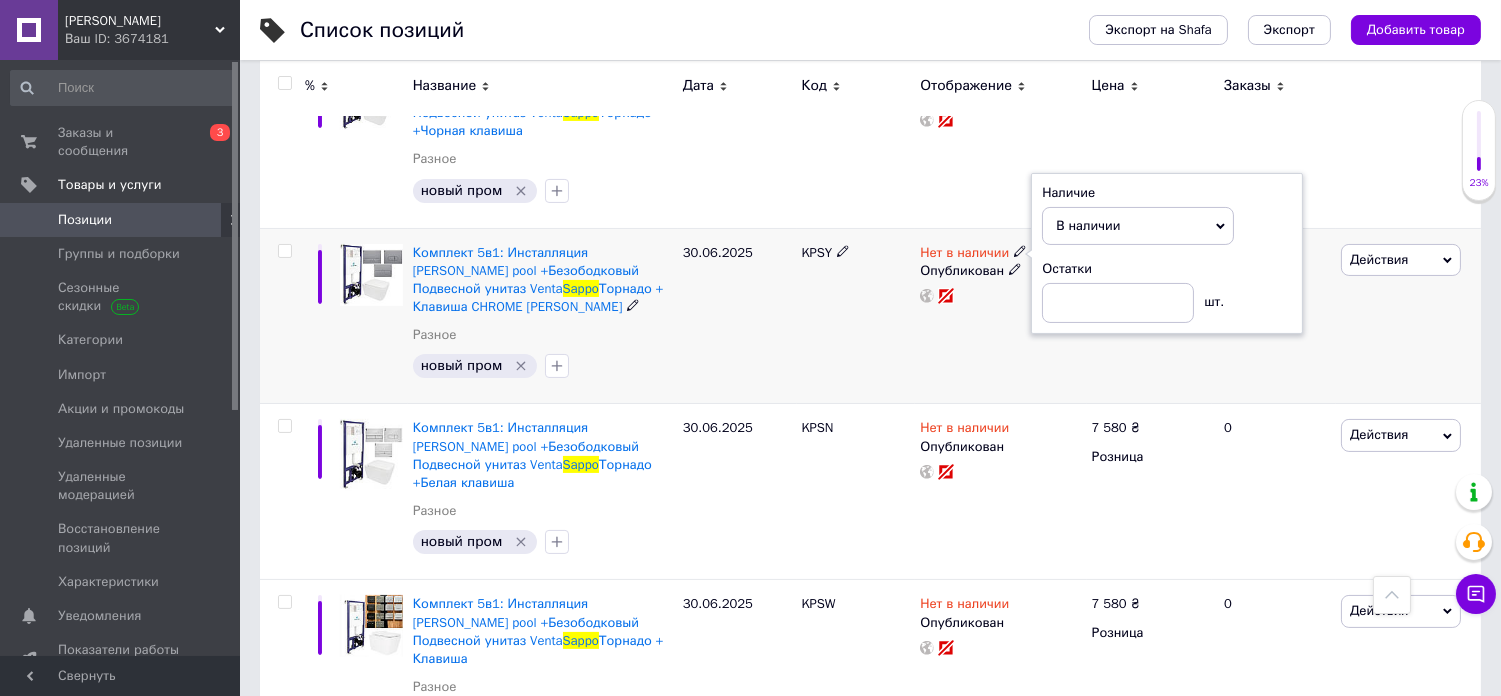 click on "Нет в наличии Наличие В наличии Нет в наличии Под заказ Готово к отправке Остатки шт. Опубликован" at bounding box center [1000, 316] 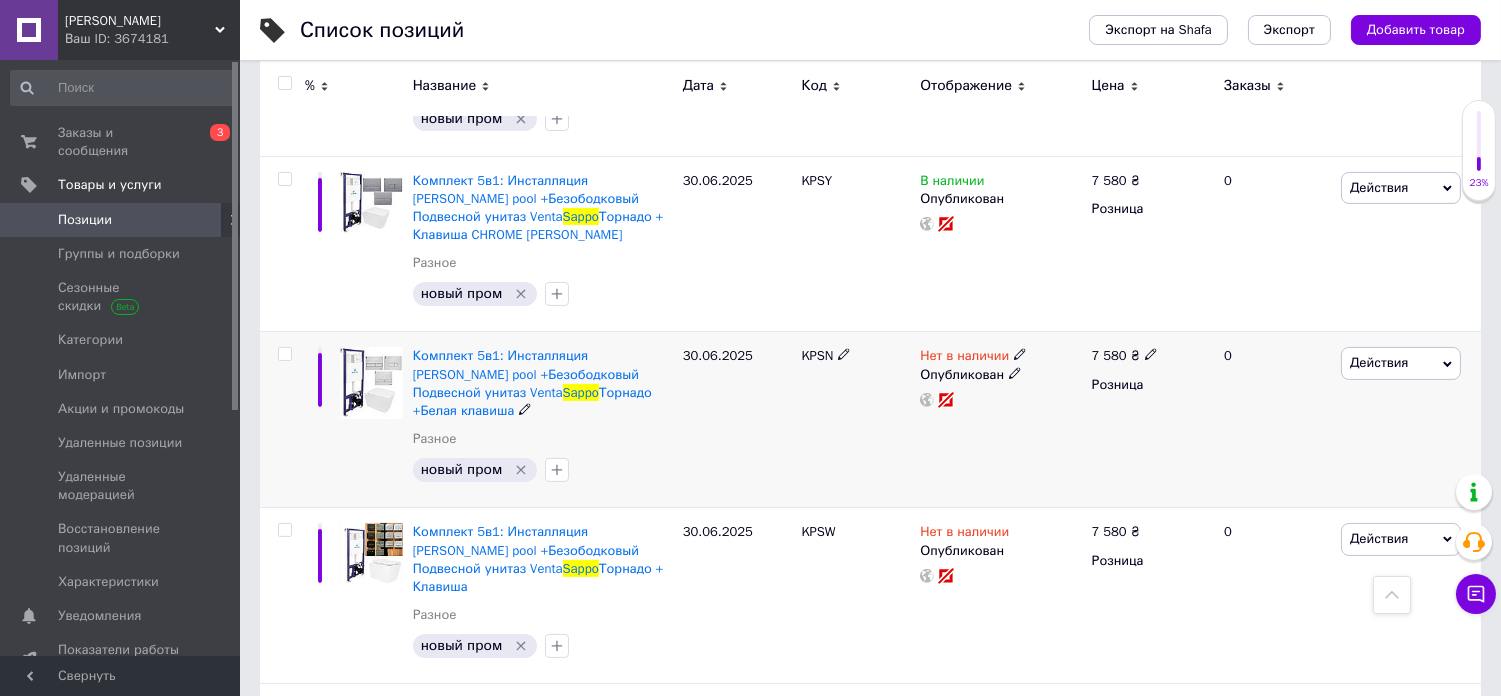 scroll, scrollTop: 777, scrollLeft: 0, axis: vertical 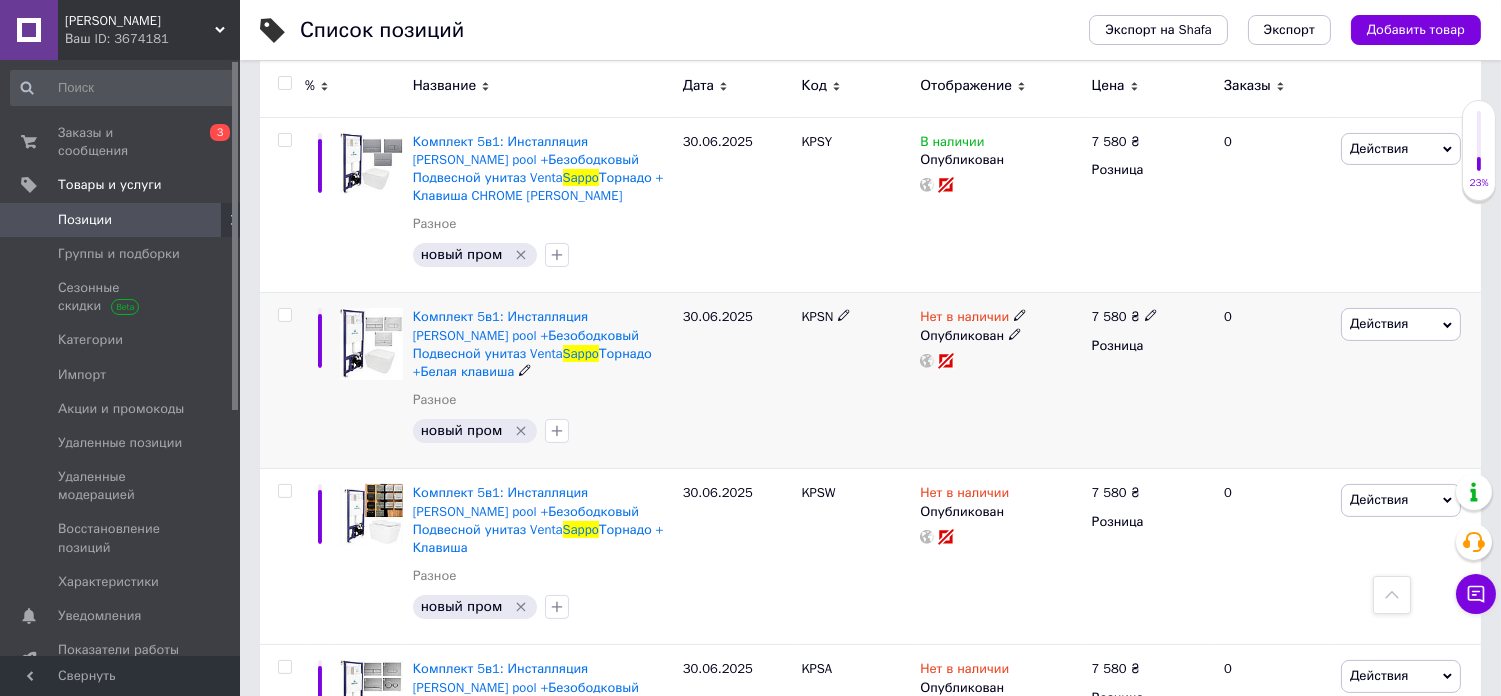 click 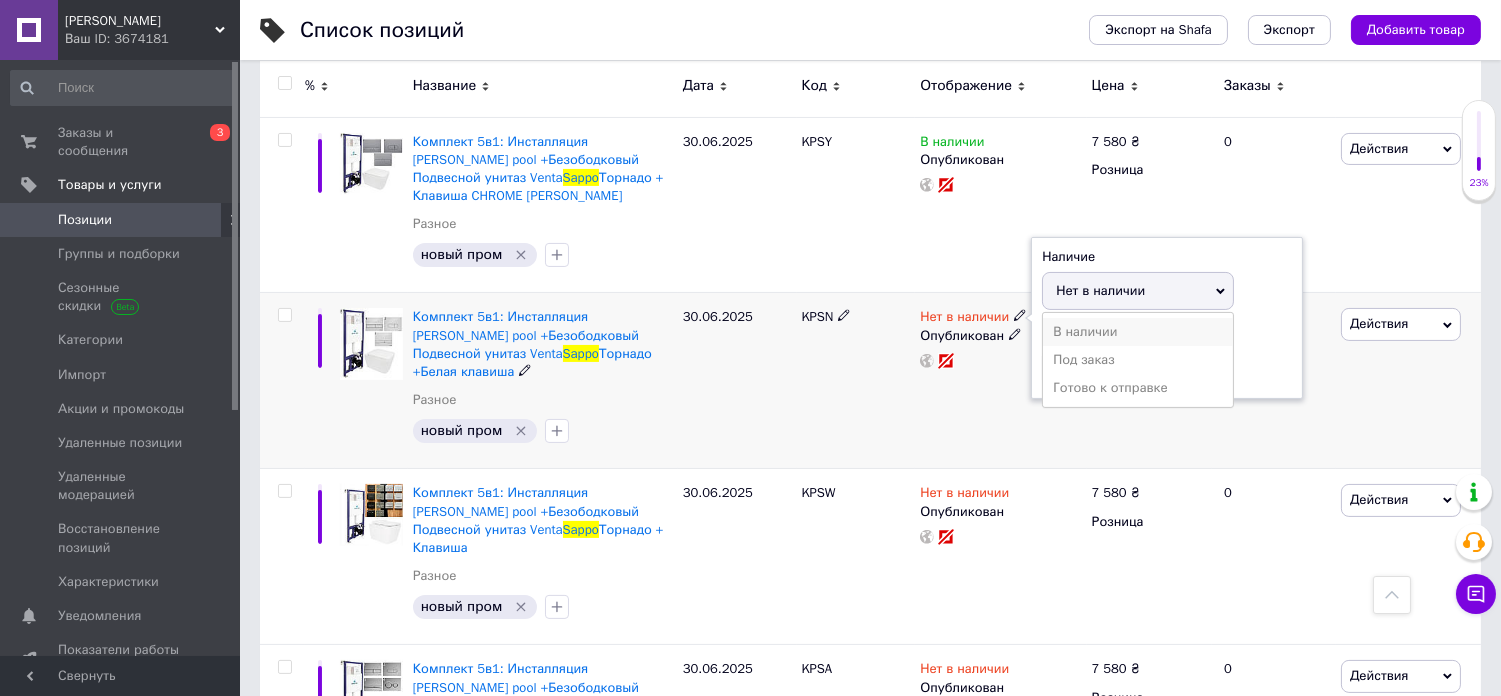 click on "В наличии" at bounding box center (1138, 332) 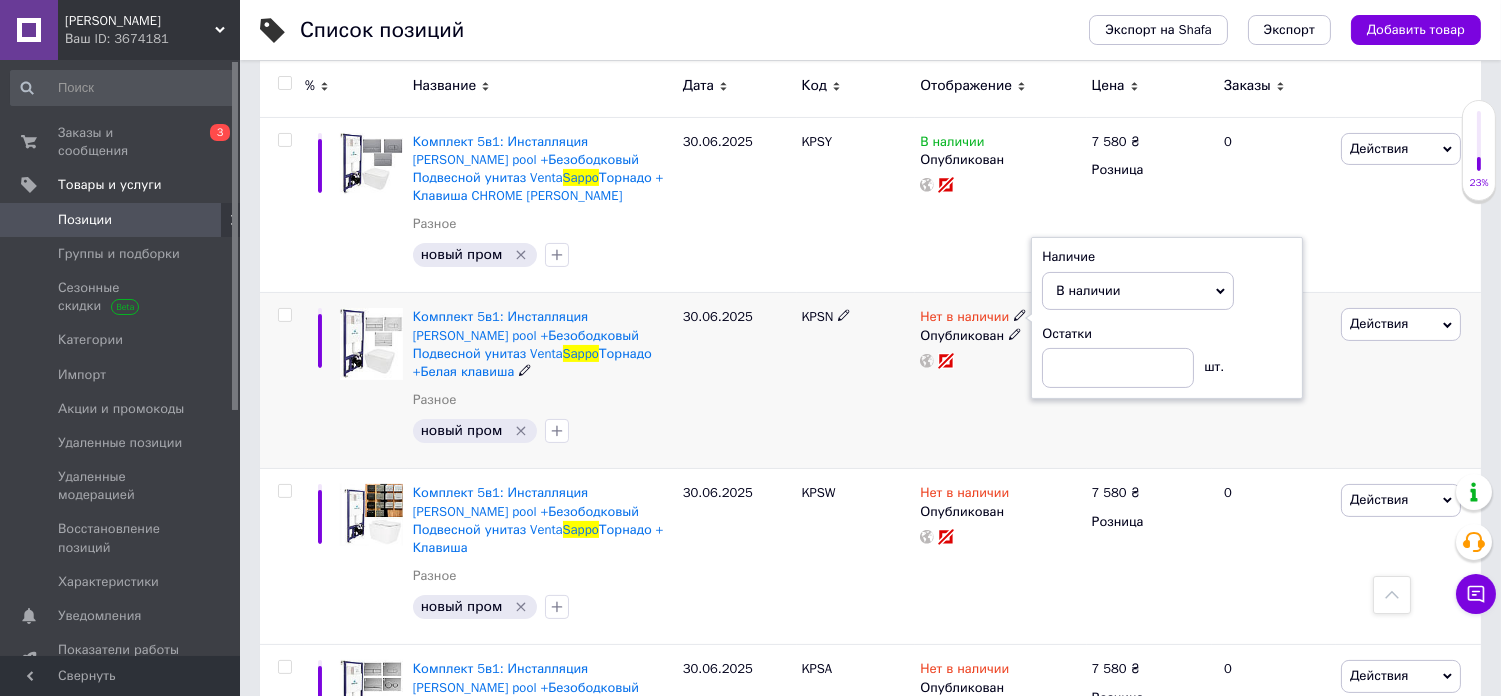 click on "Нет в наличии Наличие В наличии Нет в наличии Под заказ Готово к отправке Остатки шт. Опубликован" at bounding box center (1000, 381) 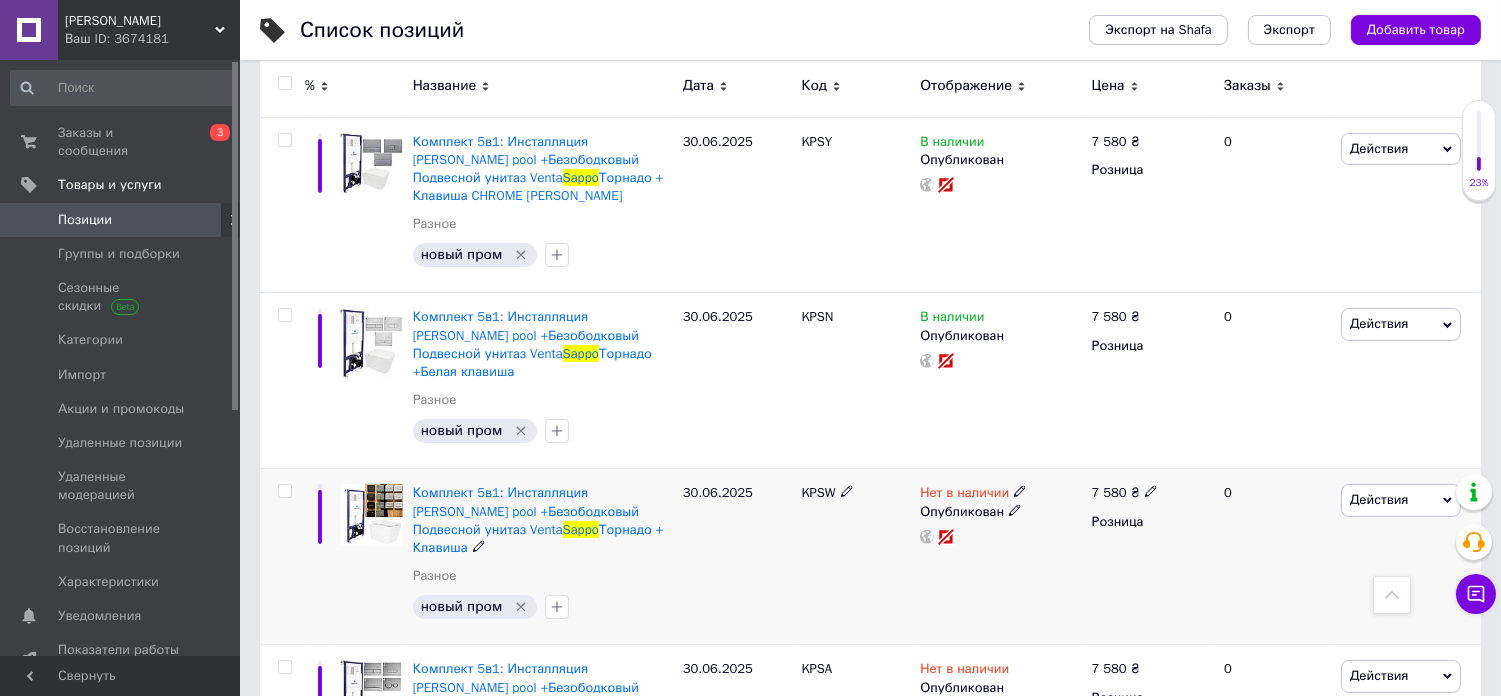 click at bounding box center [1020, 491] 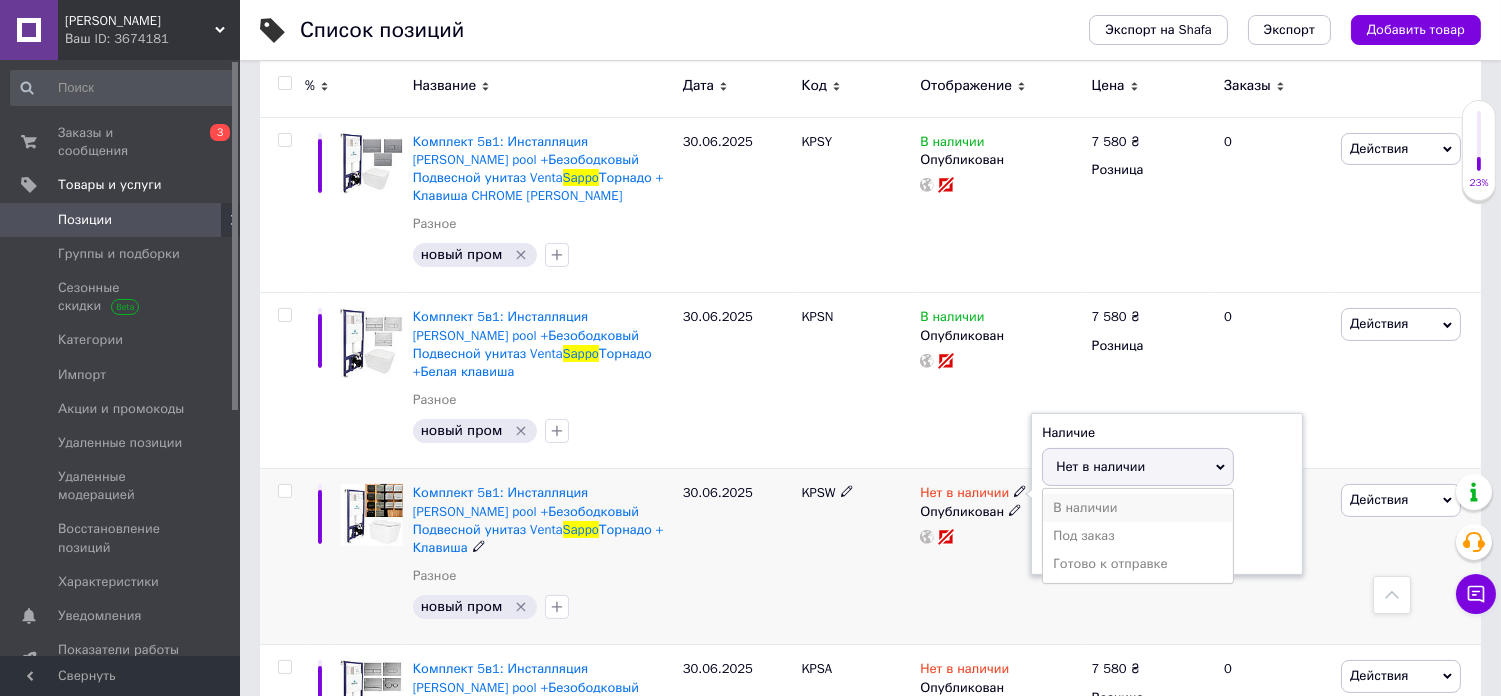 click on "В наличии" at bounding box center [1138, 508] 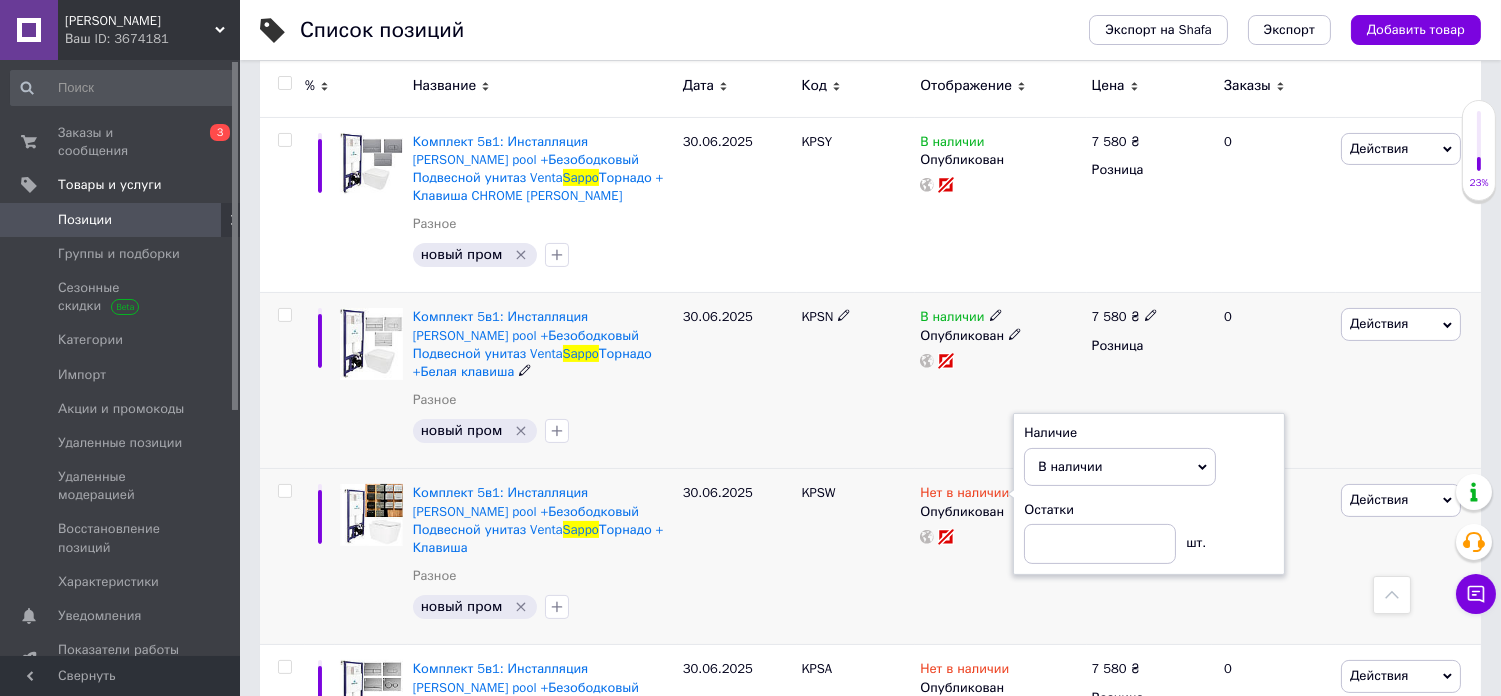 click on "KPSN" at bounding box center [856, 381] 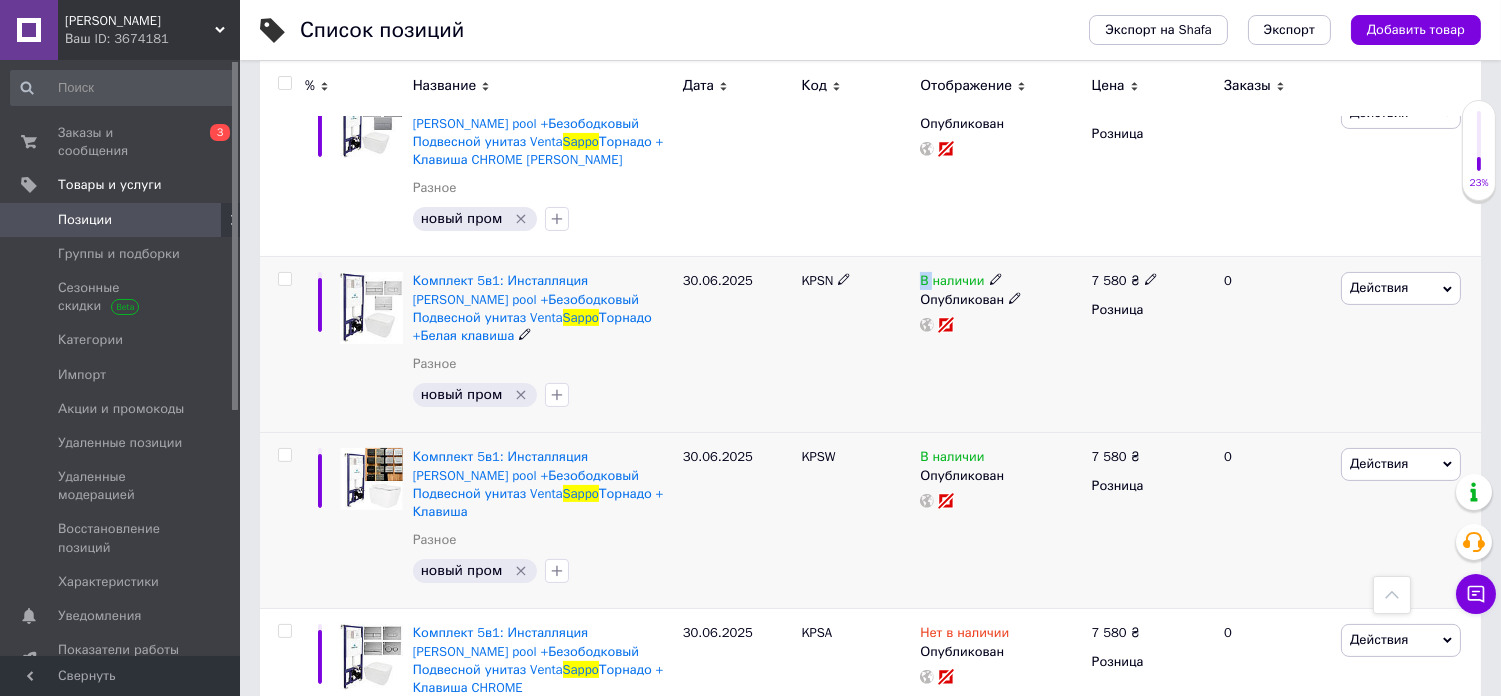 scroll, scrollTop: 831, scrollLeft: 0, axis: vertical 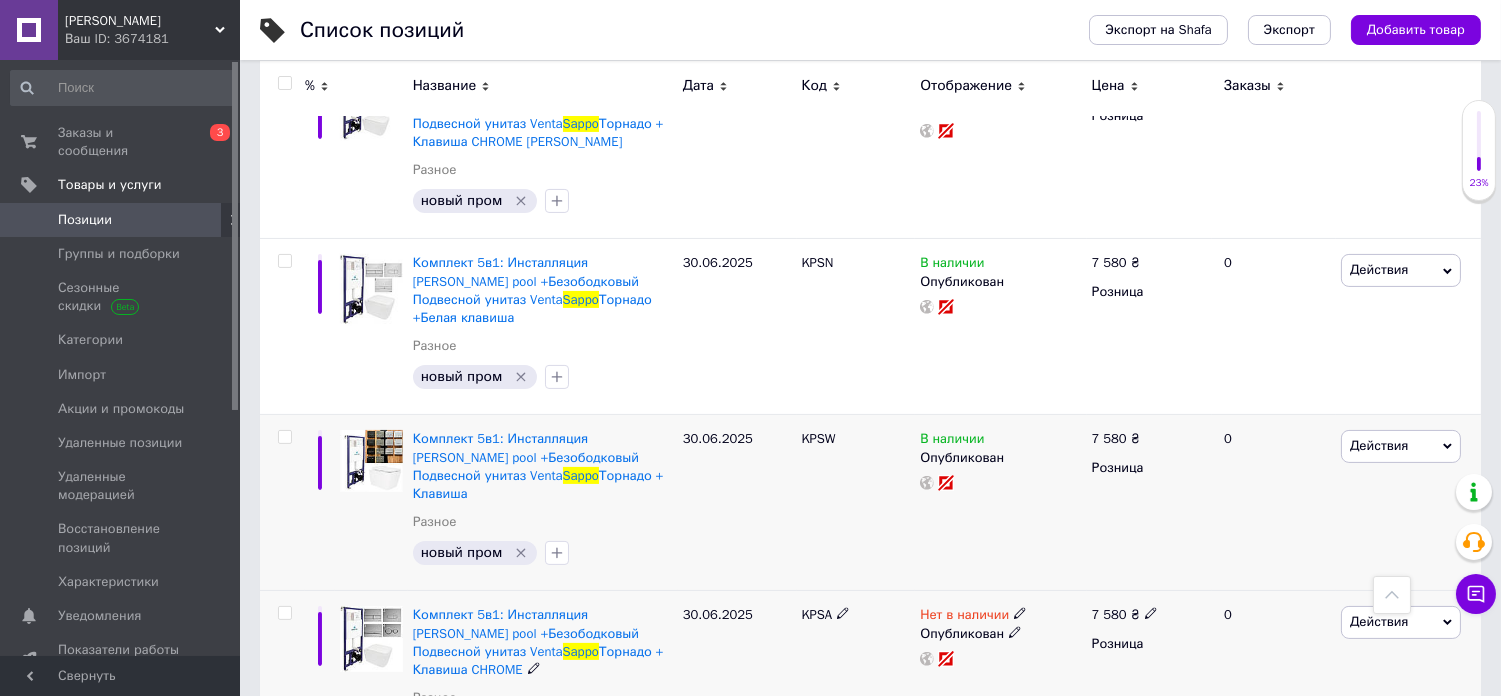 click 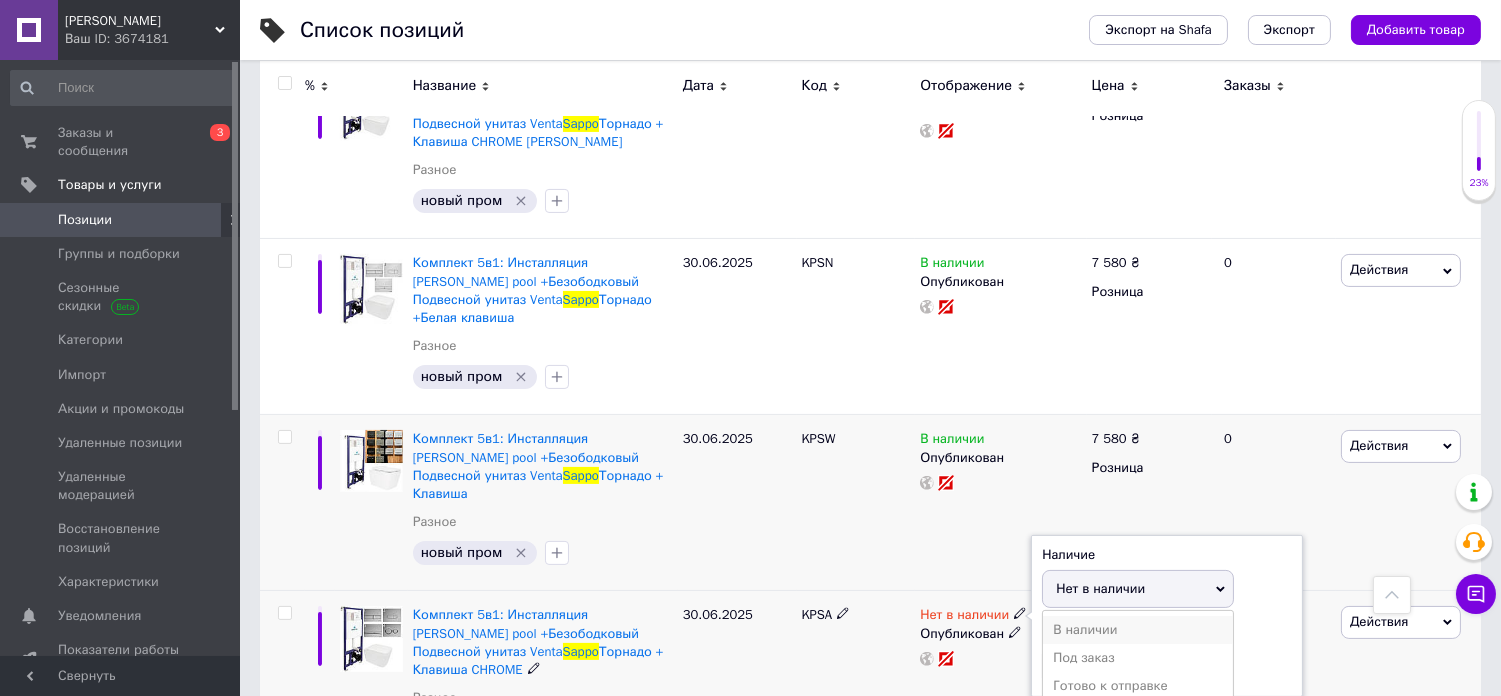 click on "В наличии" at bounding box center [1138, 630] 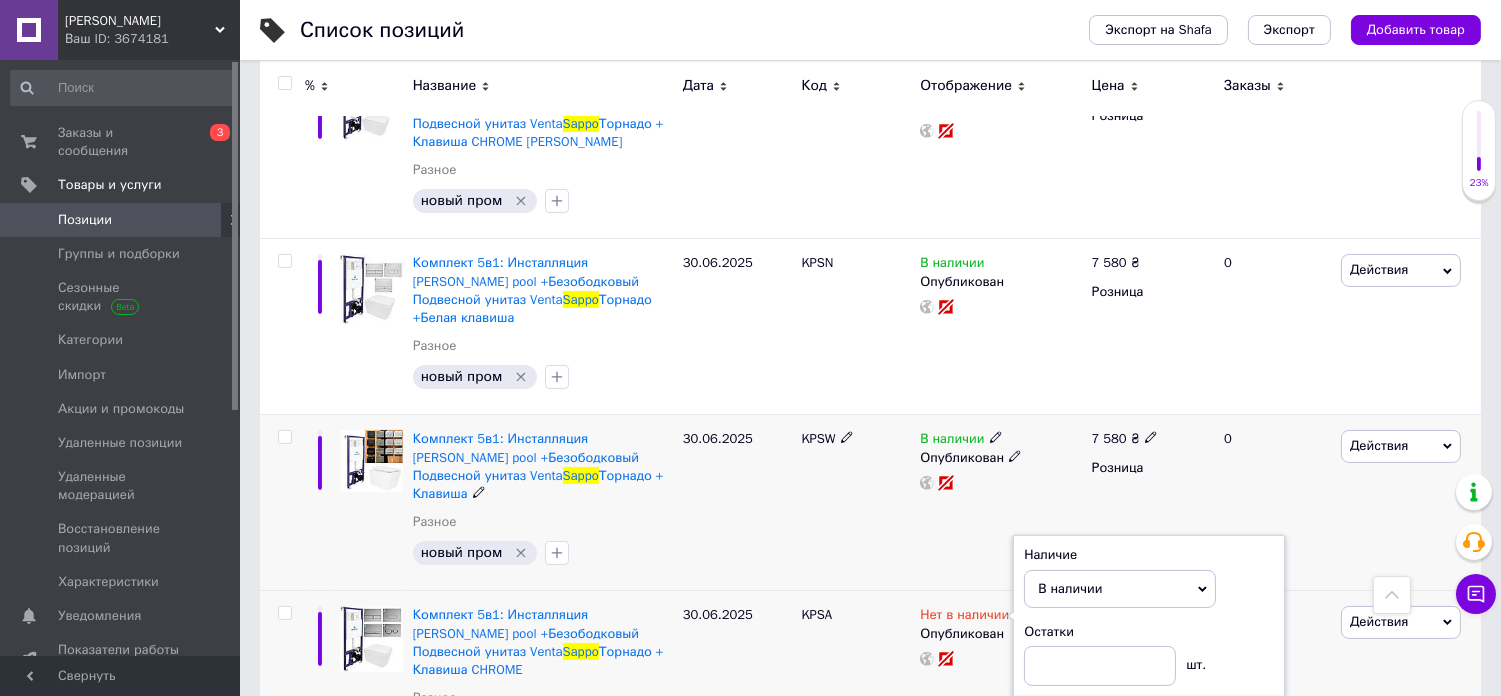click on "KPSW" at bounding box center (856, 503) 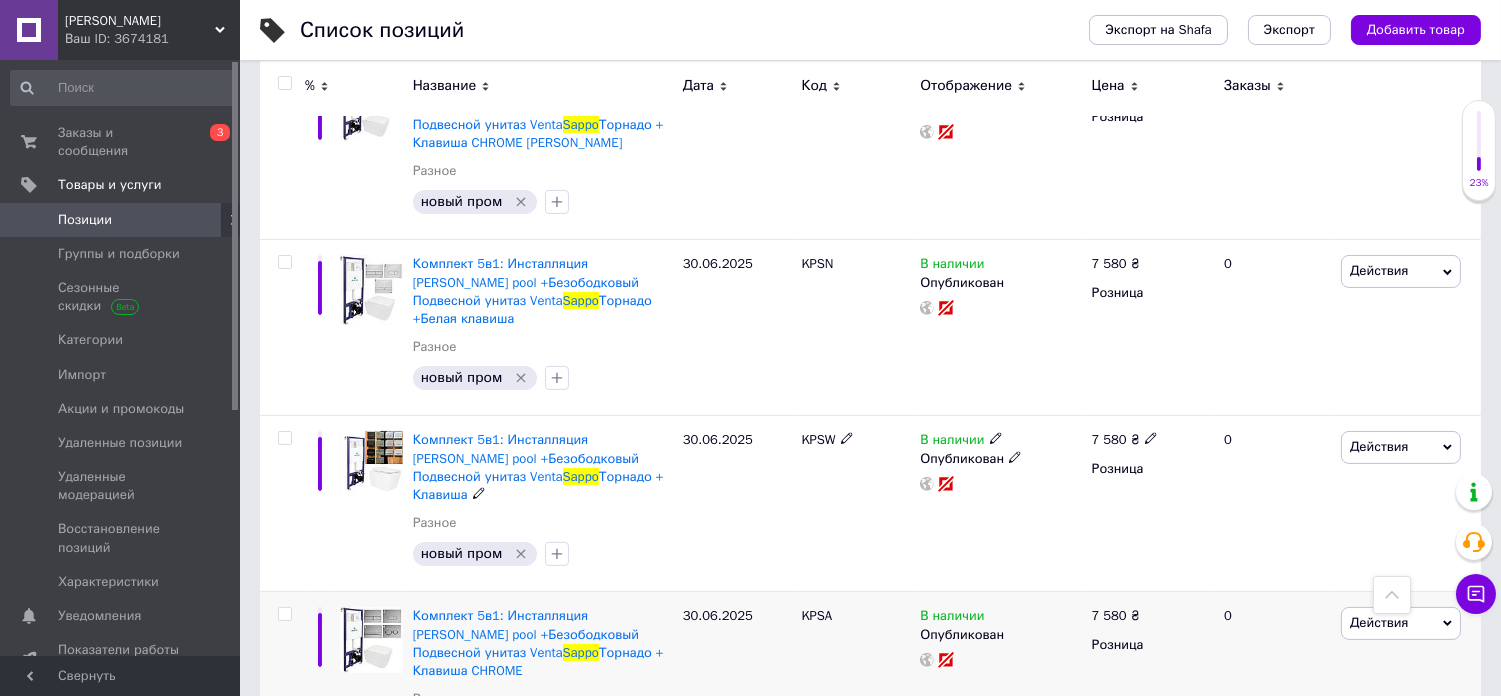 scroll, scrollTop: 0, scrollLeft: 0, axis: both 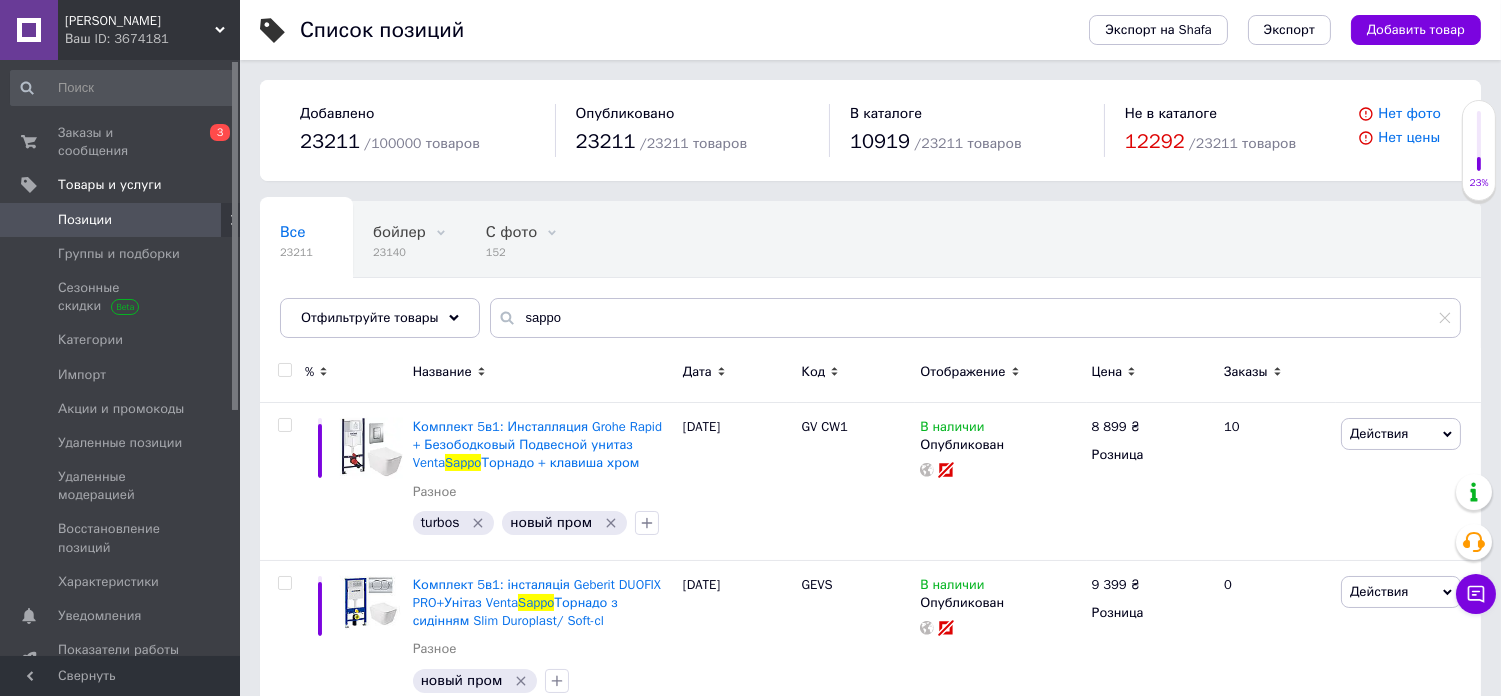 click at bounding box center [284, 370] 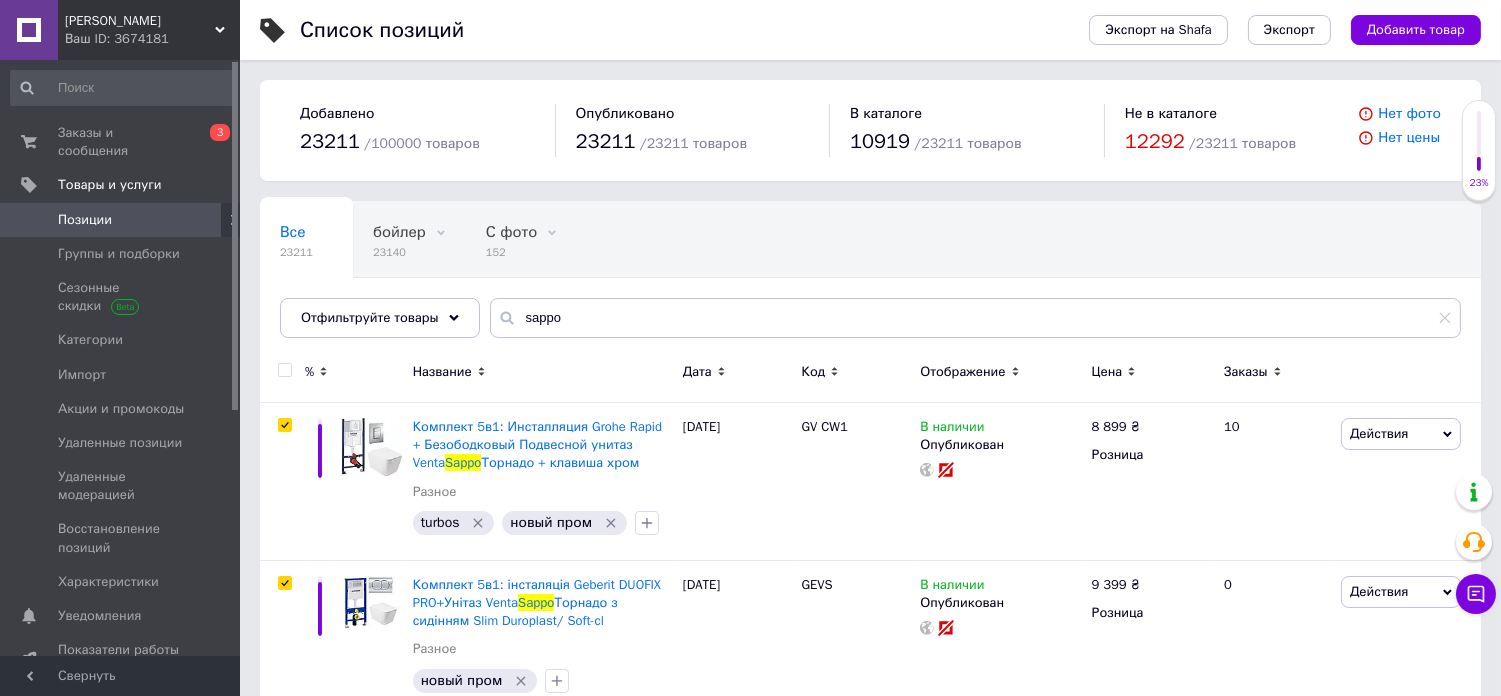checkbox on "true" 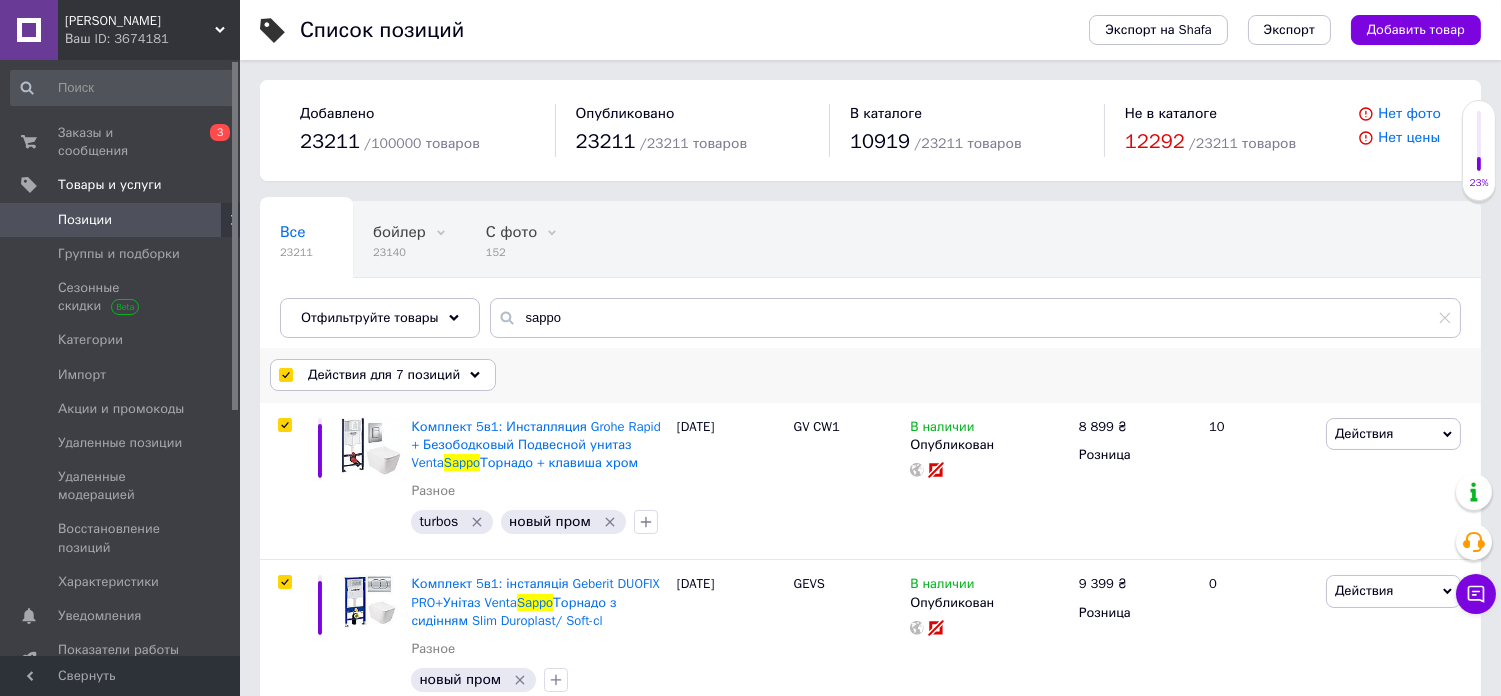 click 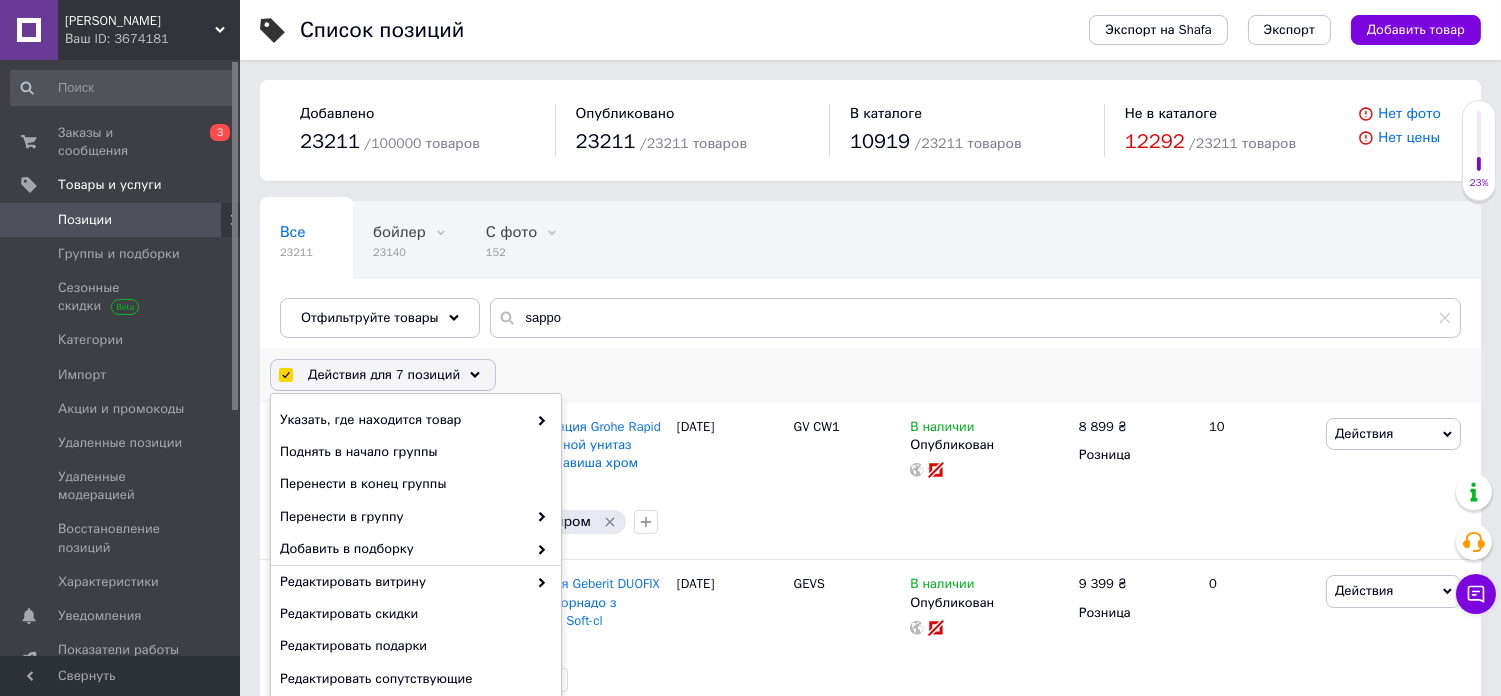 click 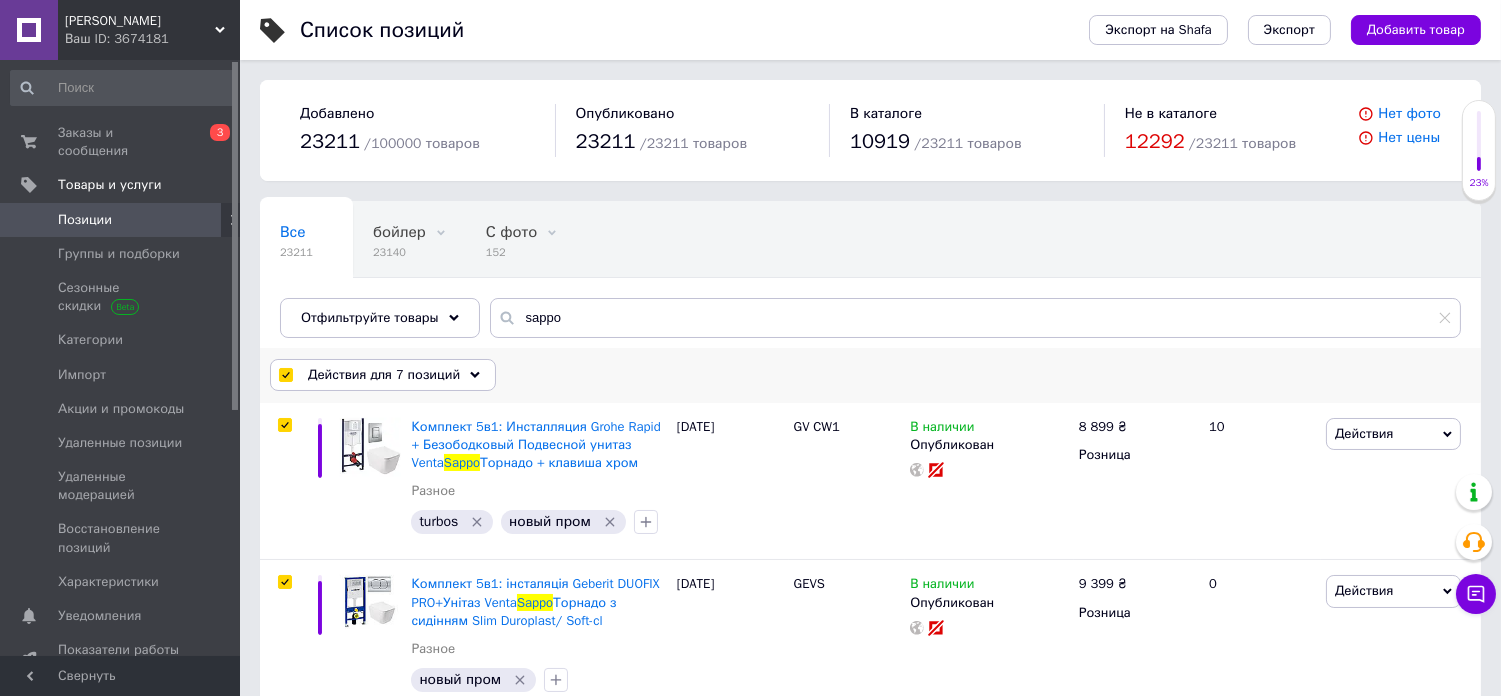 click 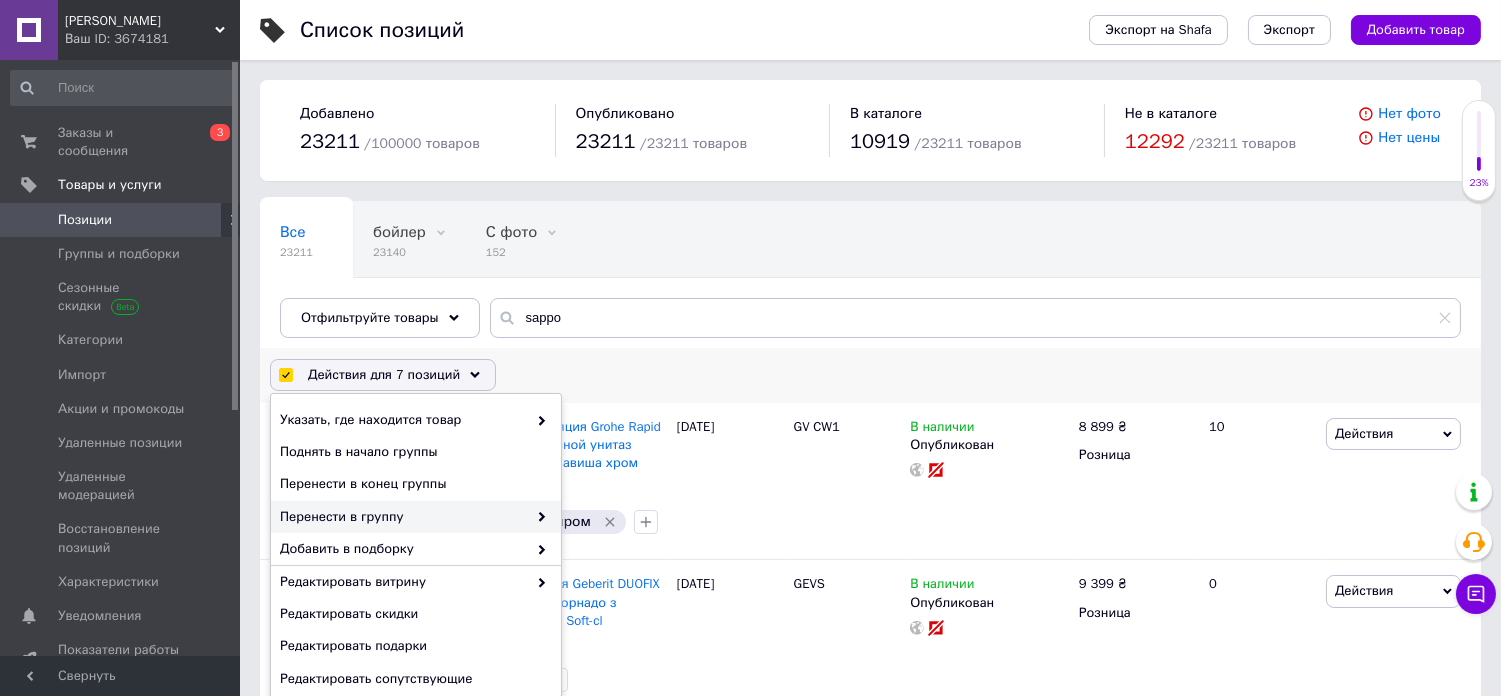 scroll, scrollTop: 111, scrollLeft: 0, axis: vertical 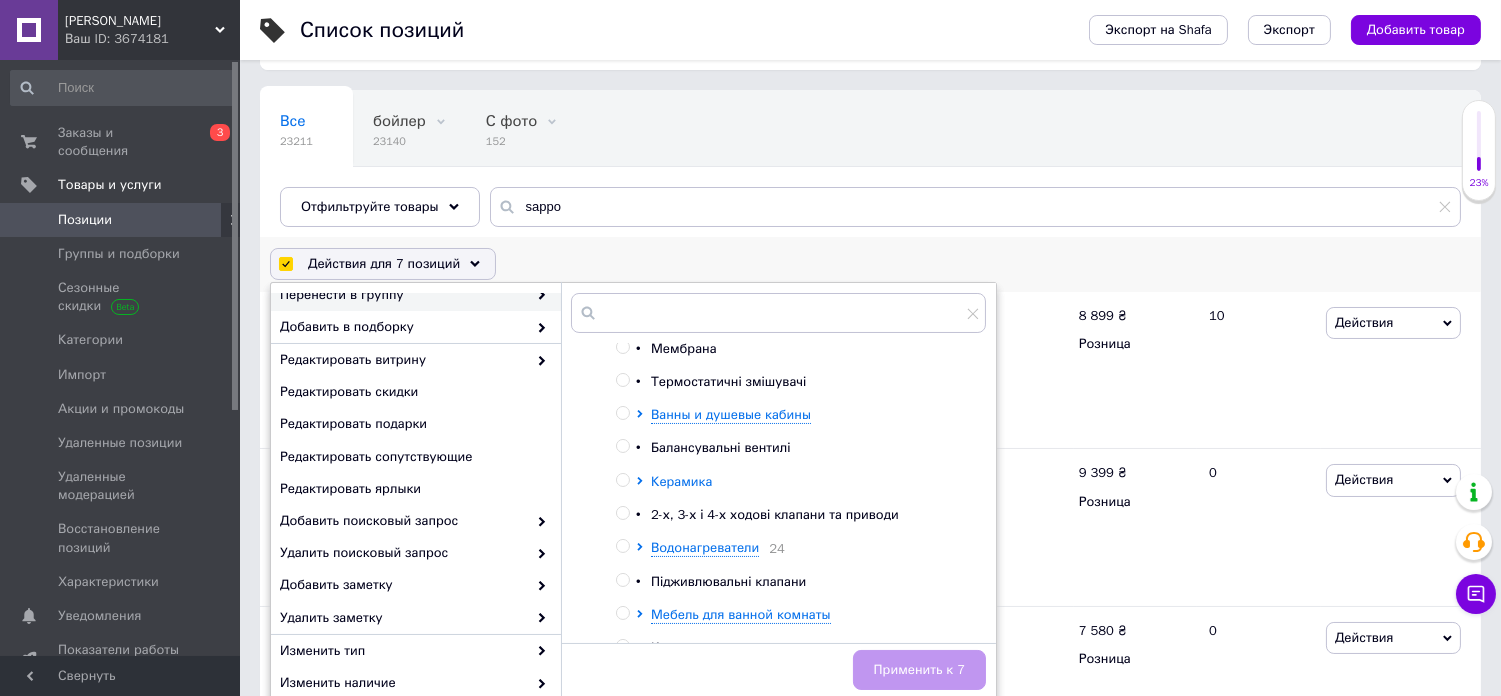 click 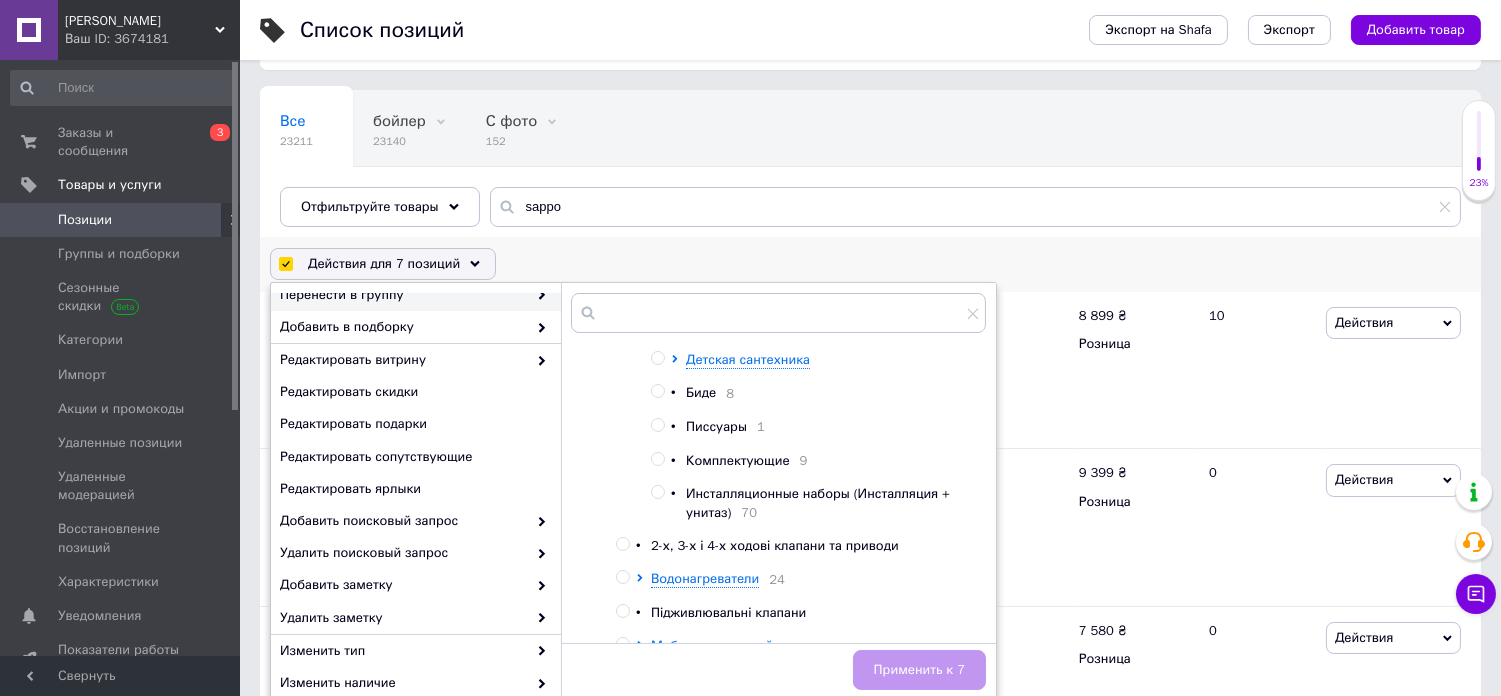 click on "Инсталляционные наборы (Инсталляция + унитаз)" at bounding box center (818, 502) 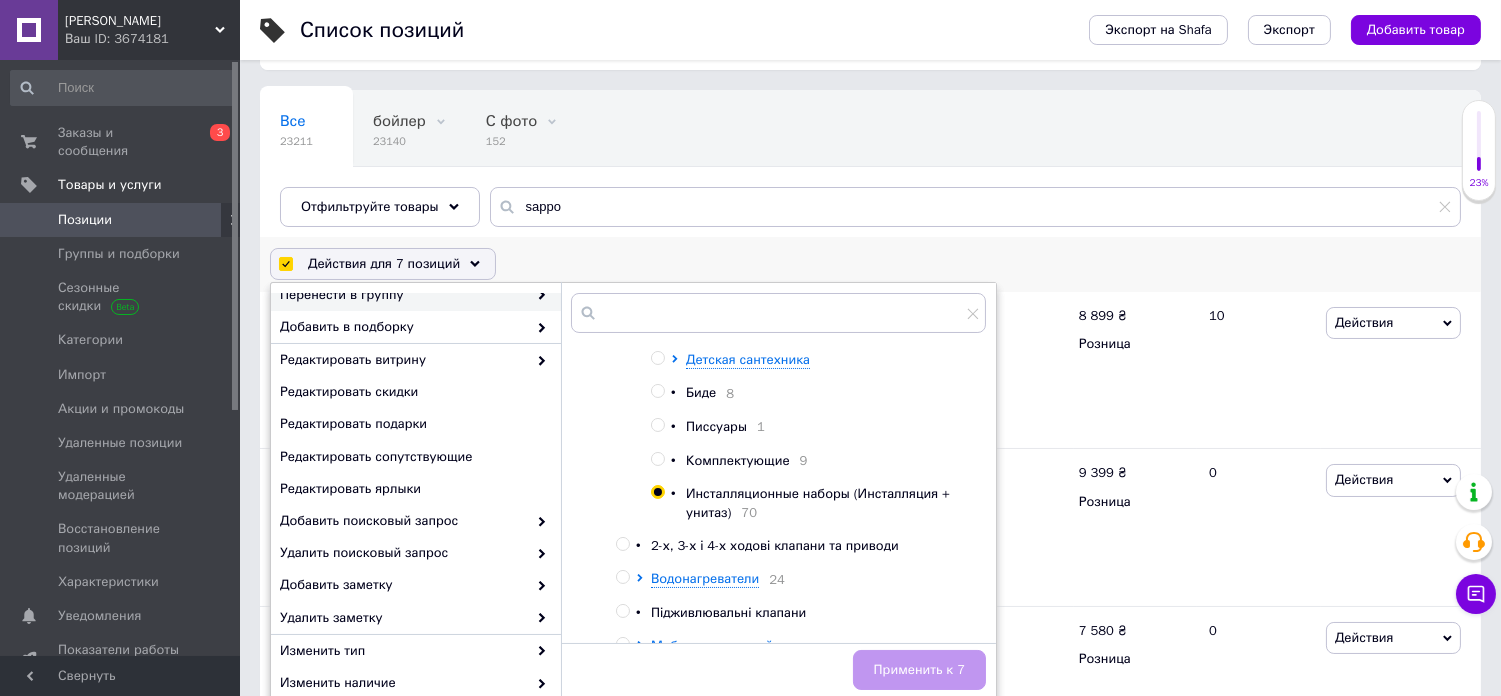 radio on "true" 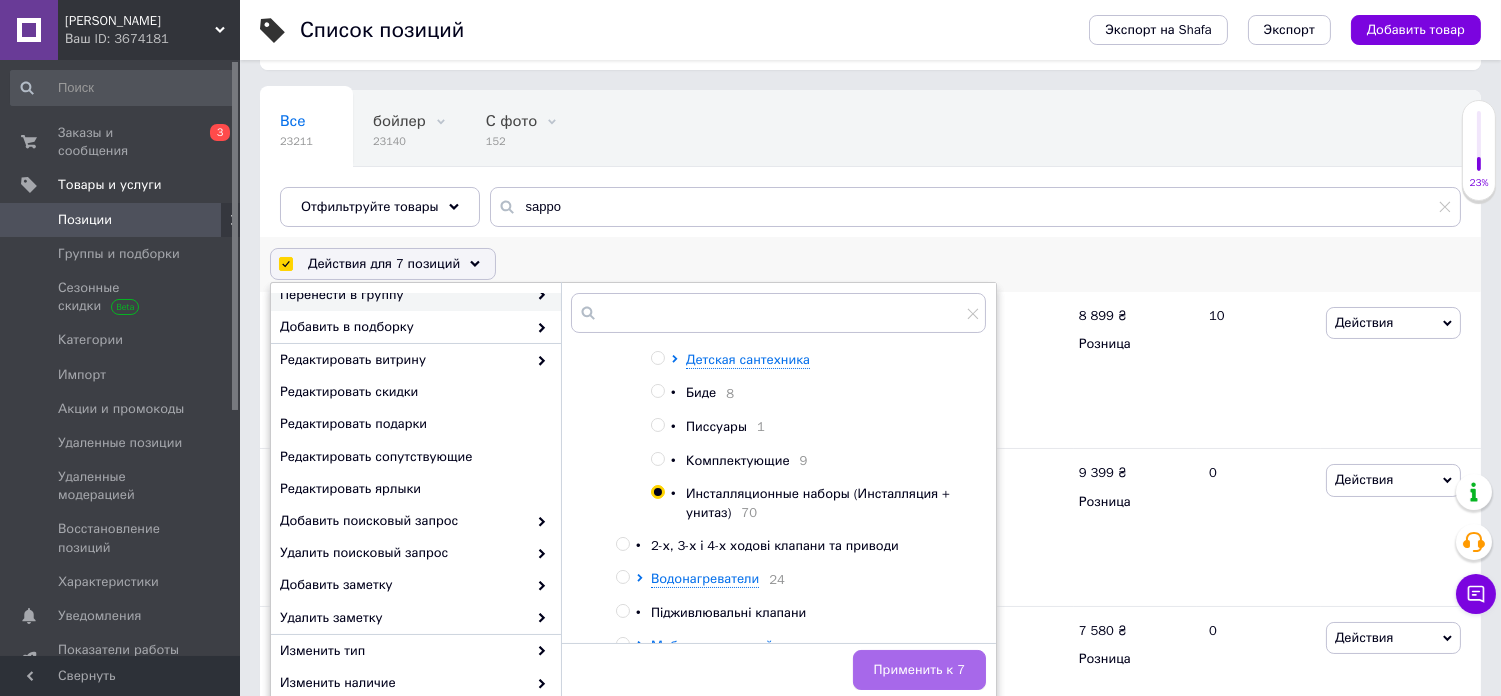 click on "Применить к 7" at bounding box center [919, 670] 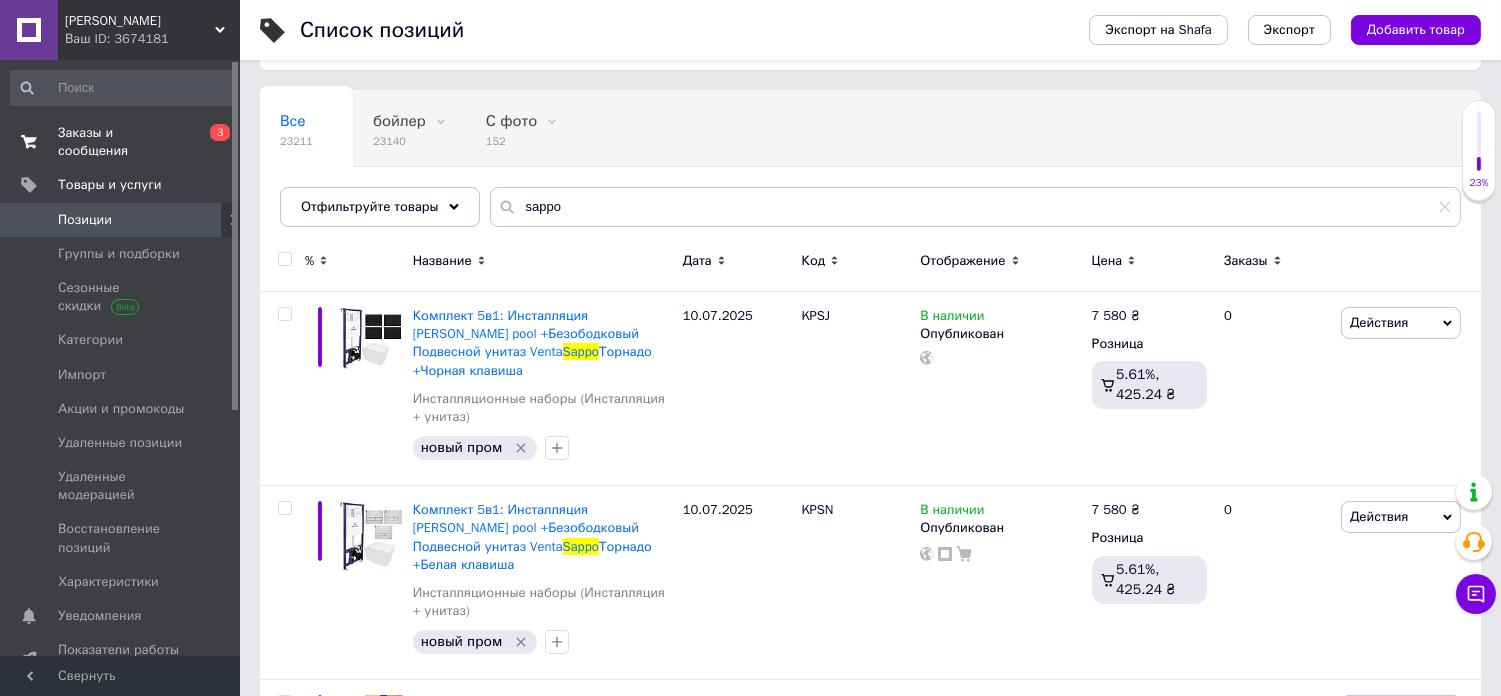 click on "Заказы и сообщения" at bounding box center (121, 142) 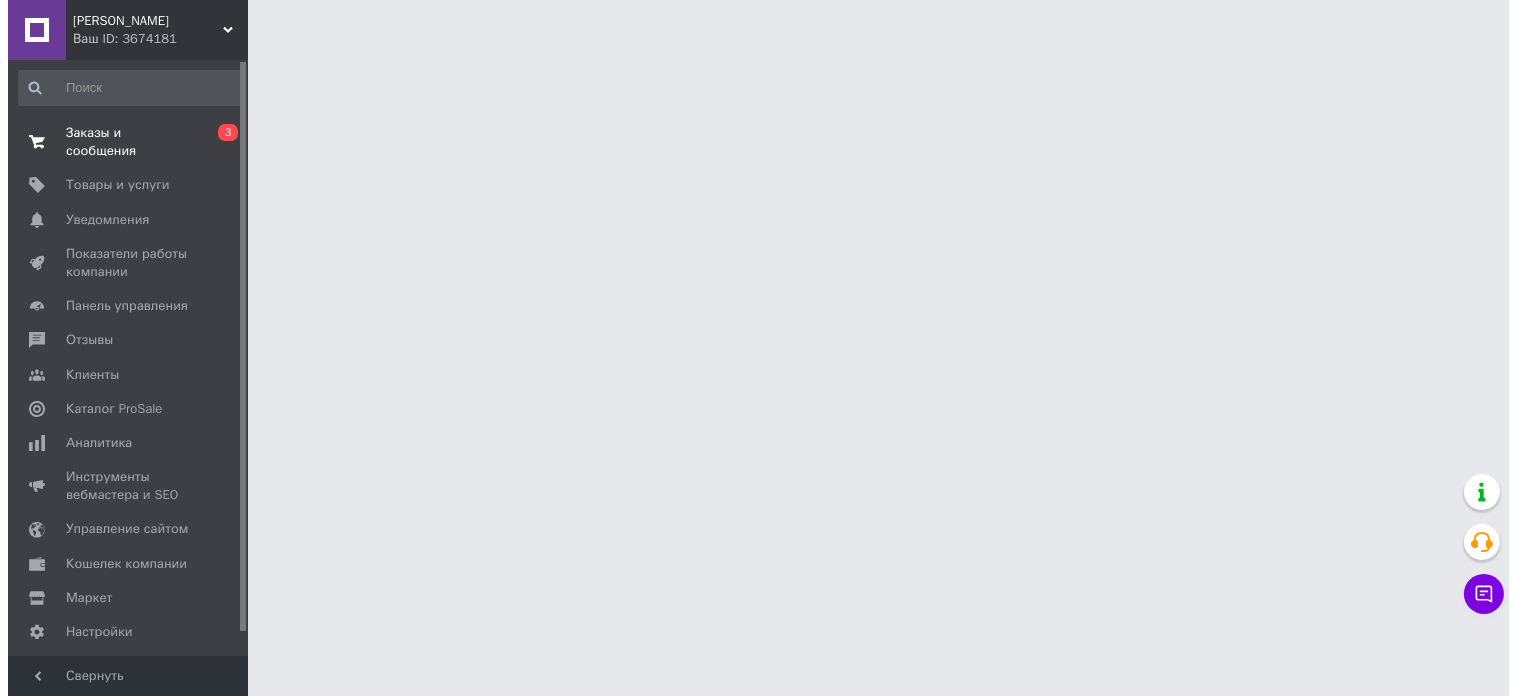 scroll, scrollTop: 0, scrollLeft: 0, axis: both 